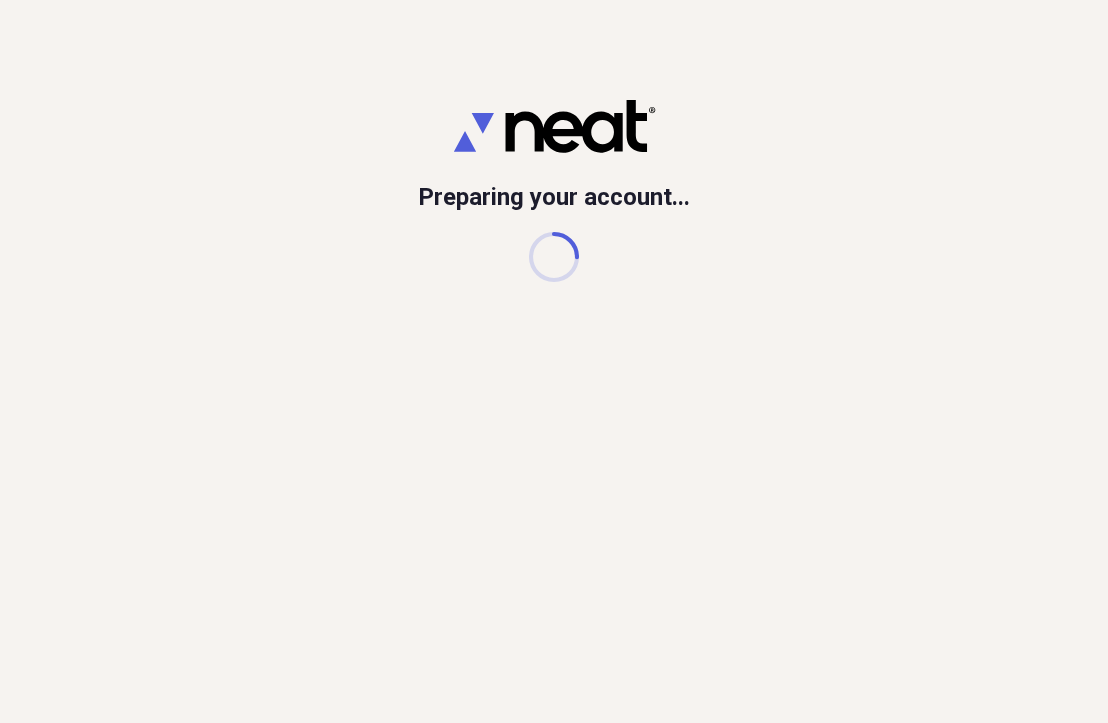 scroll, scrollTop: 0, scrollLeft: 0, axis: both 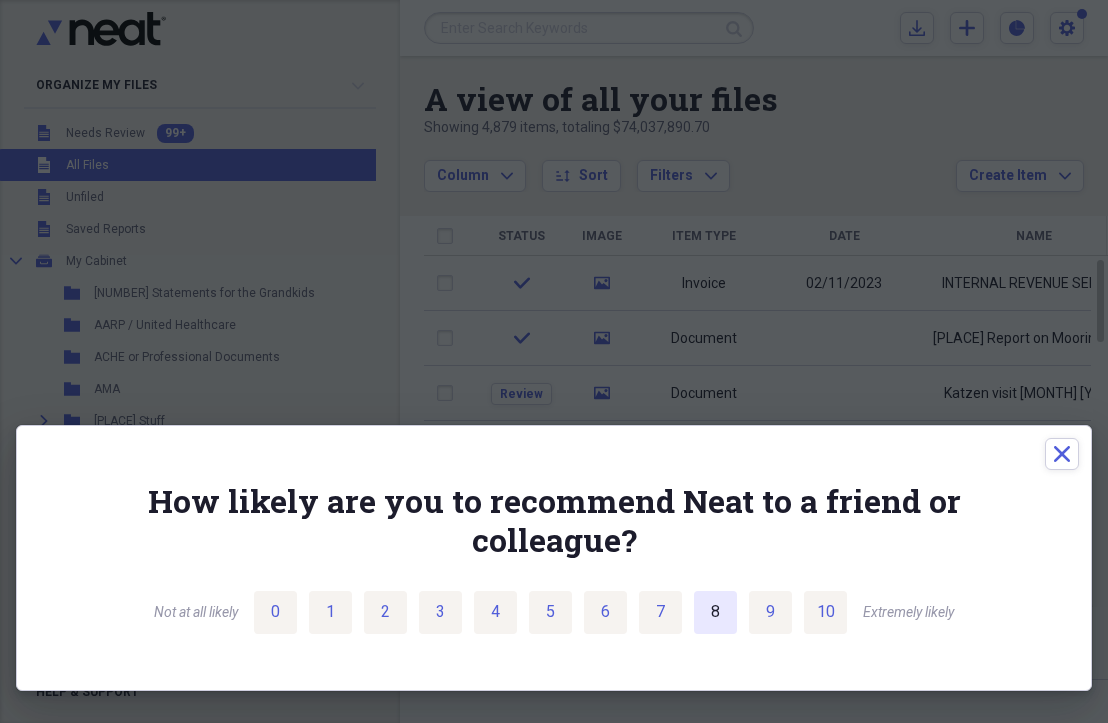 click on "8" at bounding box center [715, 612] 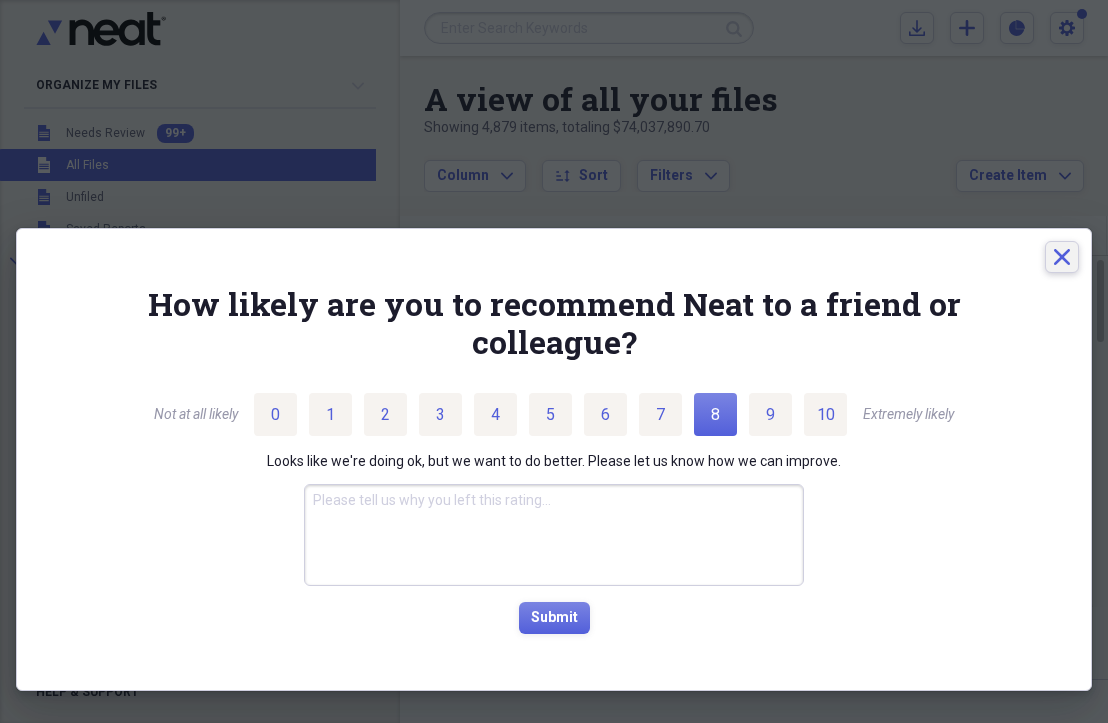 click on "Close" 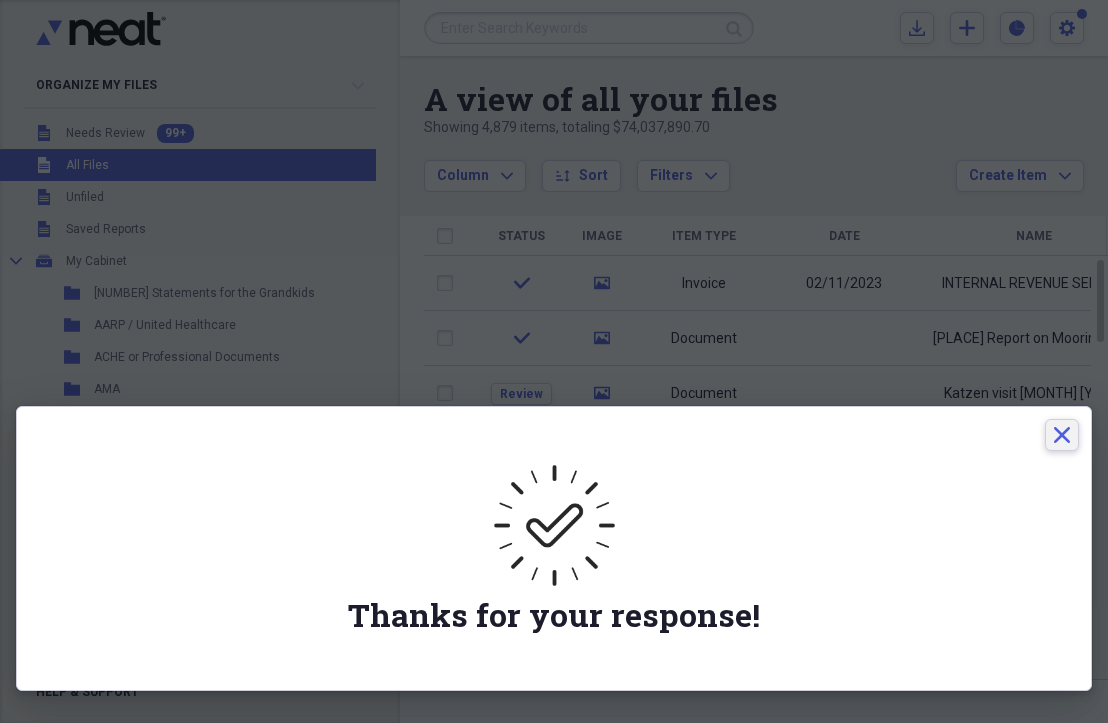 click 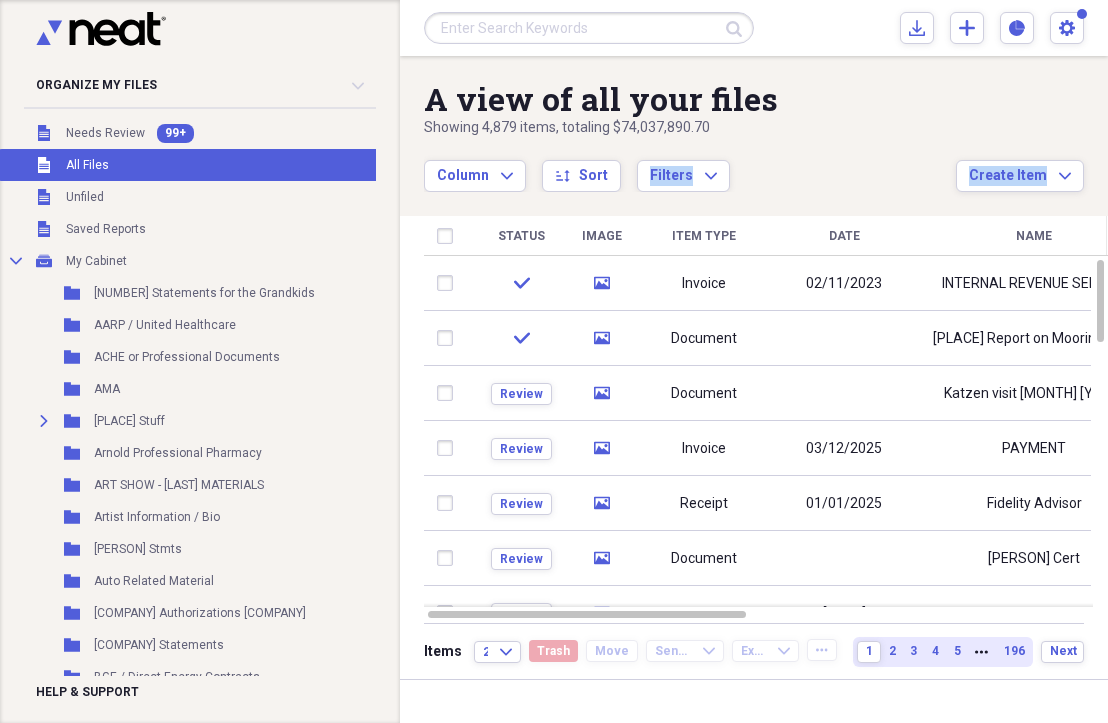 drag, startPoint x: 640, startPoint y: 158, endPoint x: 657, endPoint y: 222, distance: 66.21933 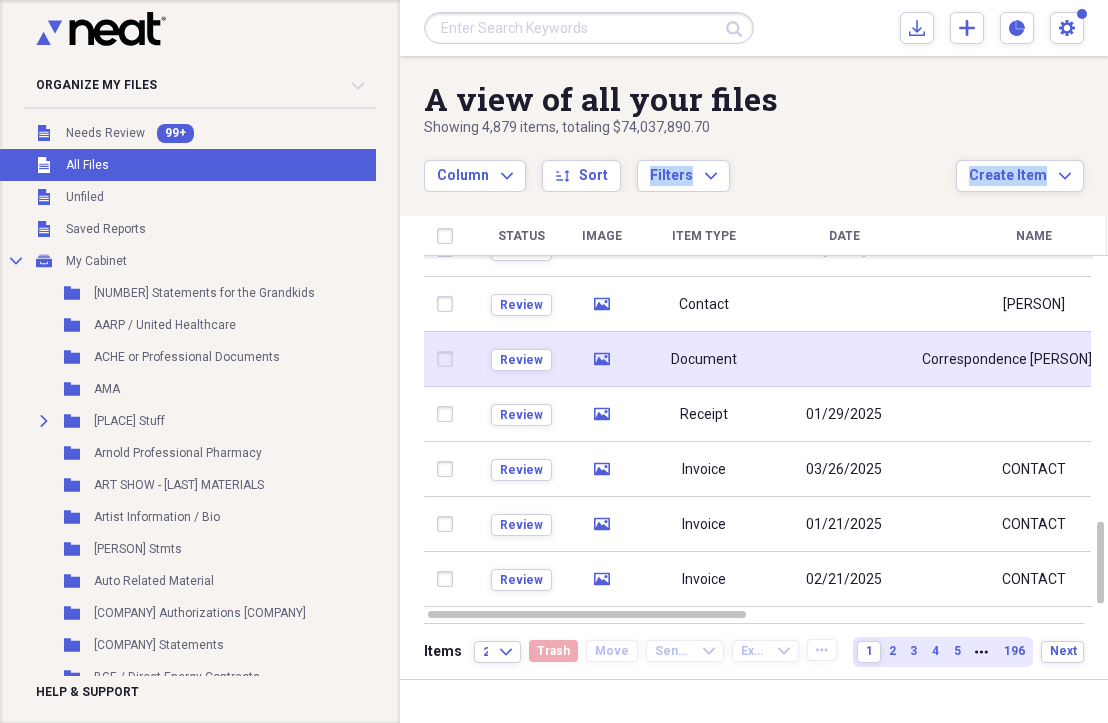 click on "media" at bounding box center [601, 359] 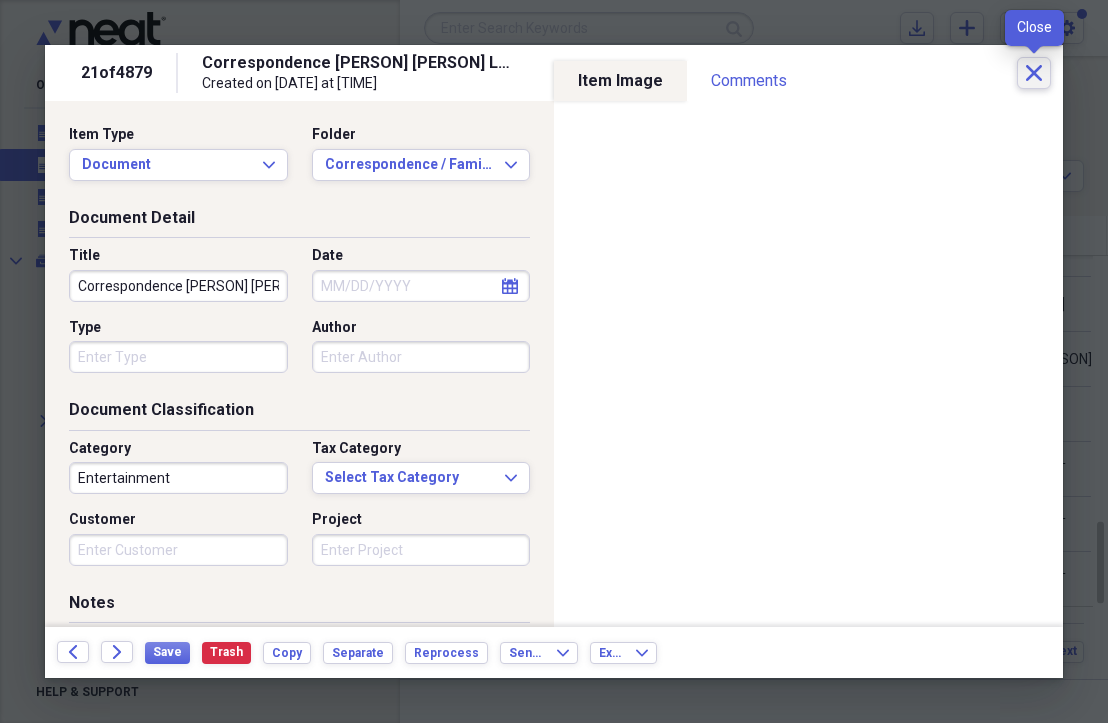 click on "Close" at bounding box center [1034, 73] 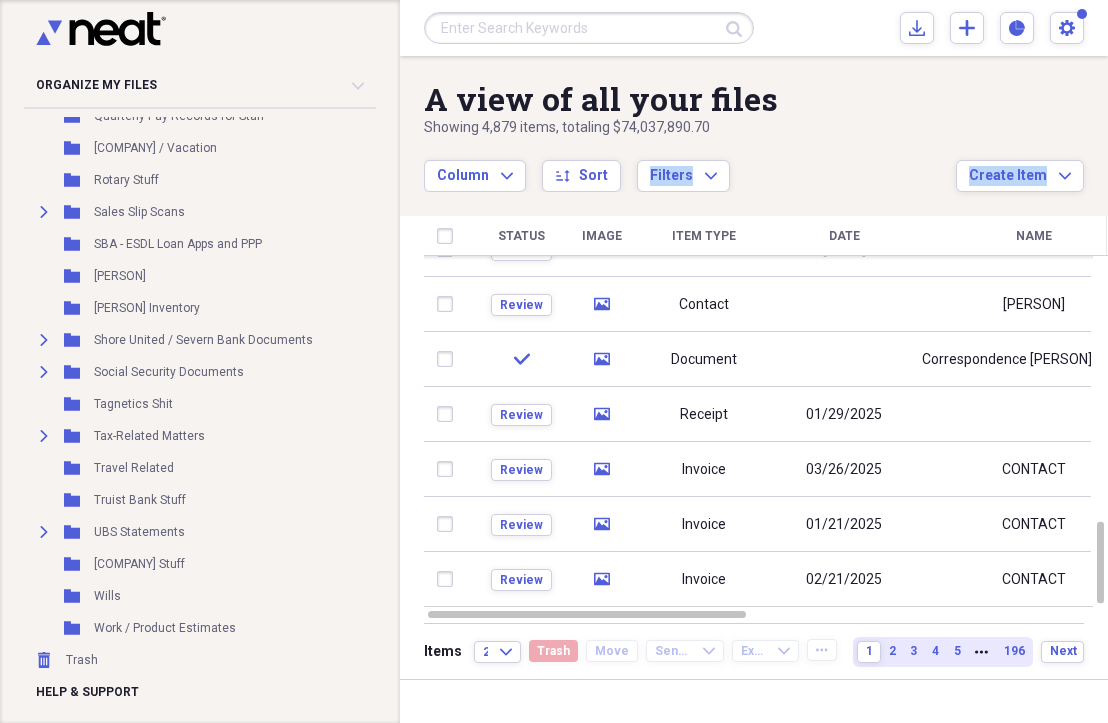 scroll, scrollTop: 2136, scrollLeft: 0, axis: vertical 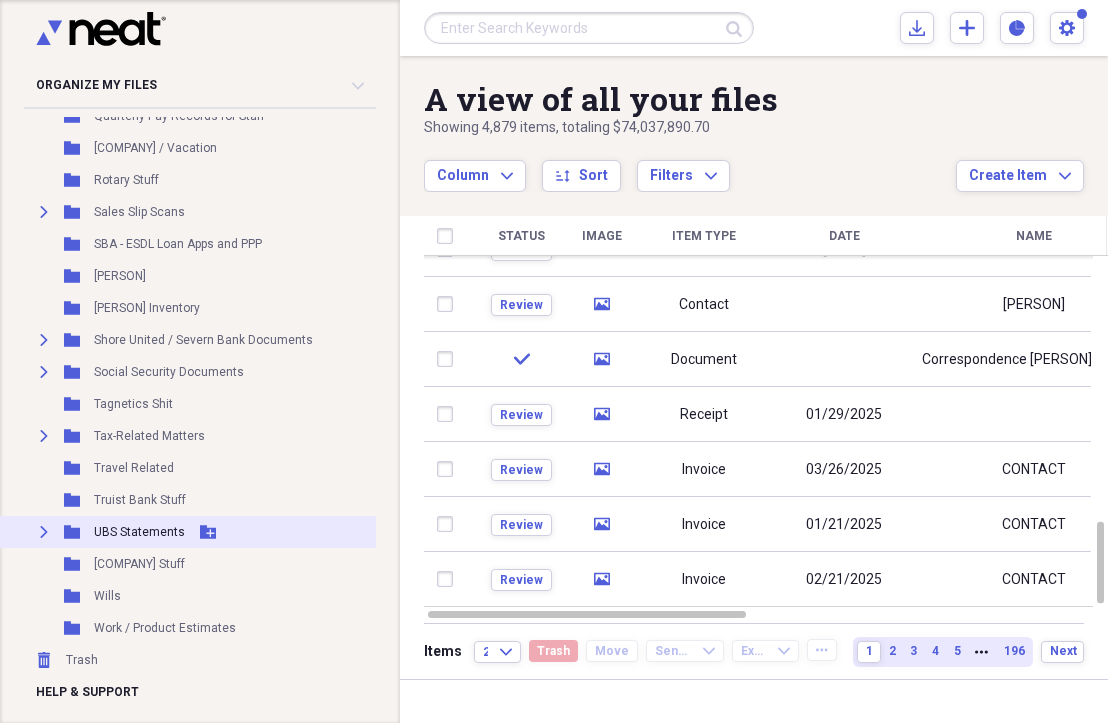 click on "UBS Statements" at bounding box center (139, 532) 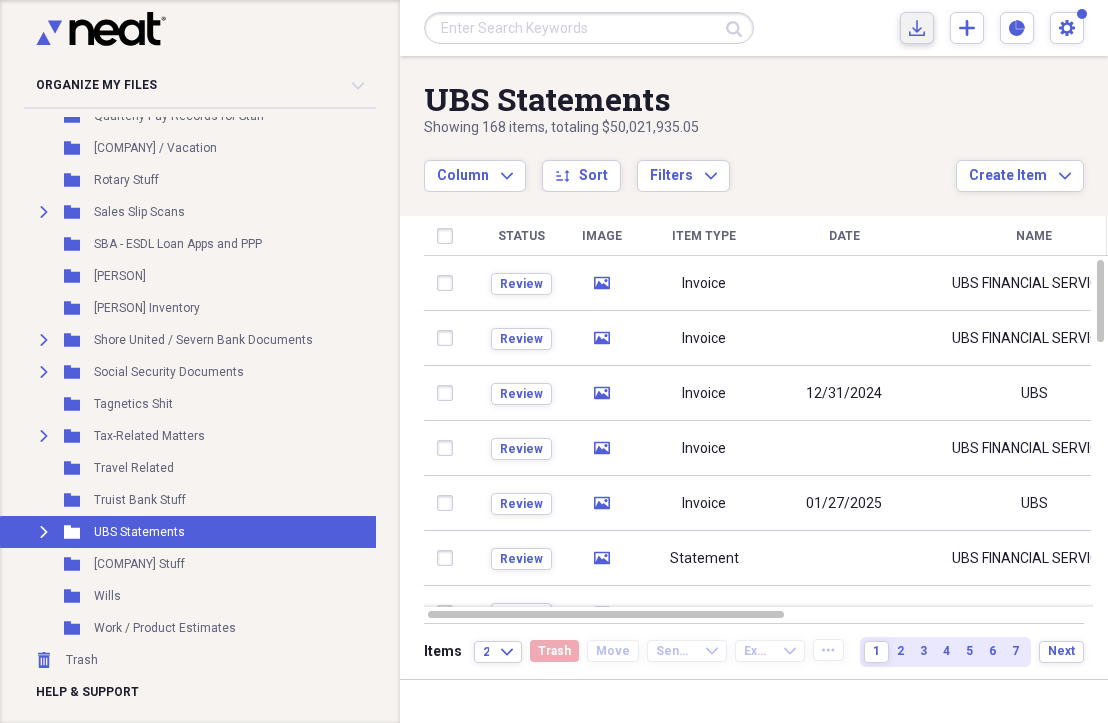 click on "Import" 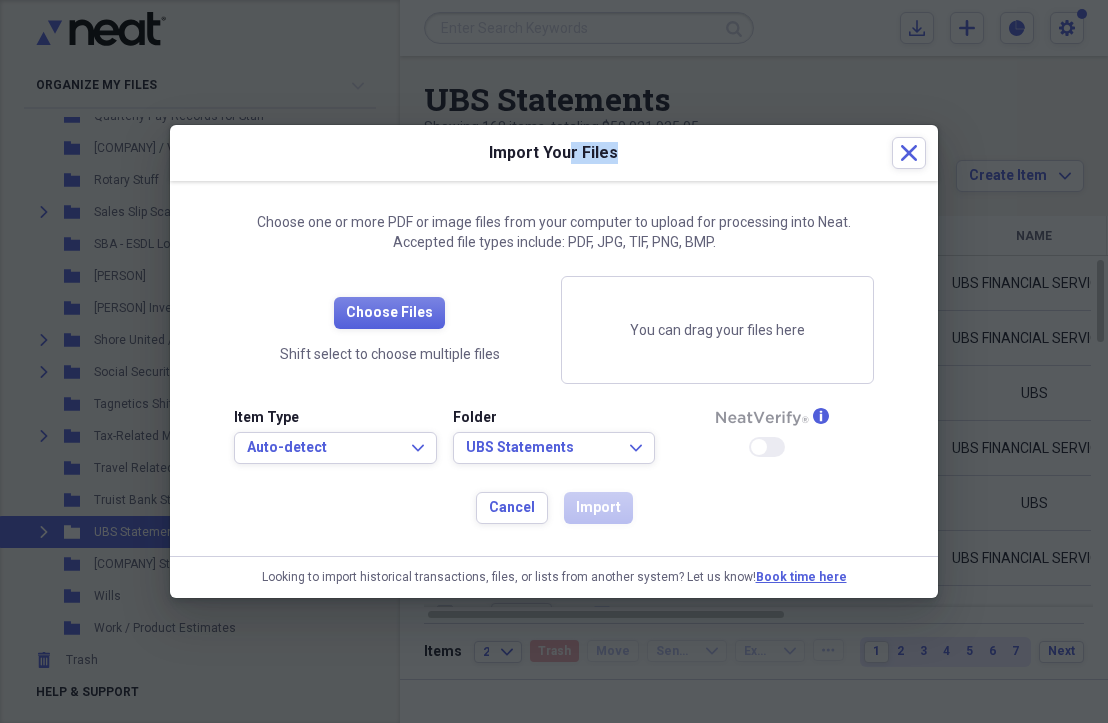 drag, startPoint x: 678, startPoint y: 151, endPoint x: 572, endPoint y: 155, distance: 106.07545 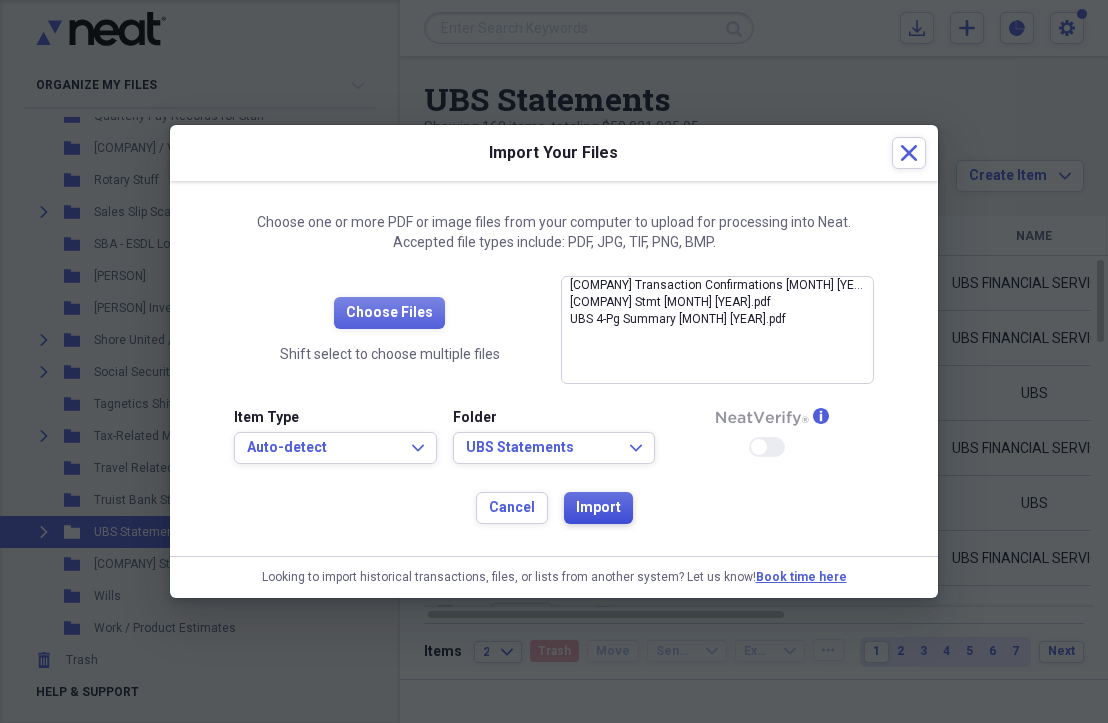 click on "Import" at bounding box center (598, 508) 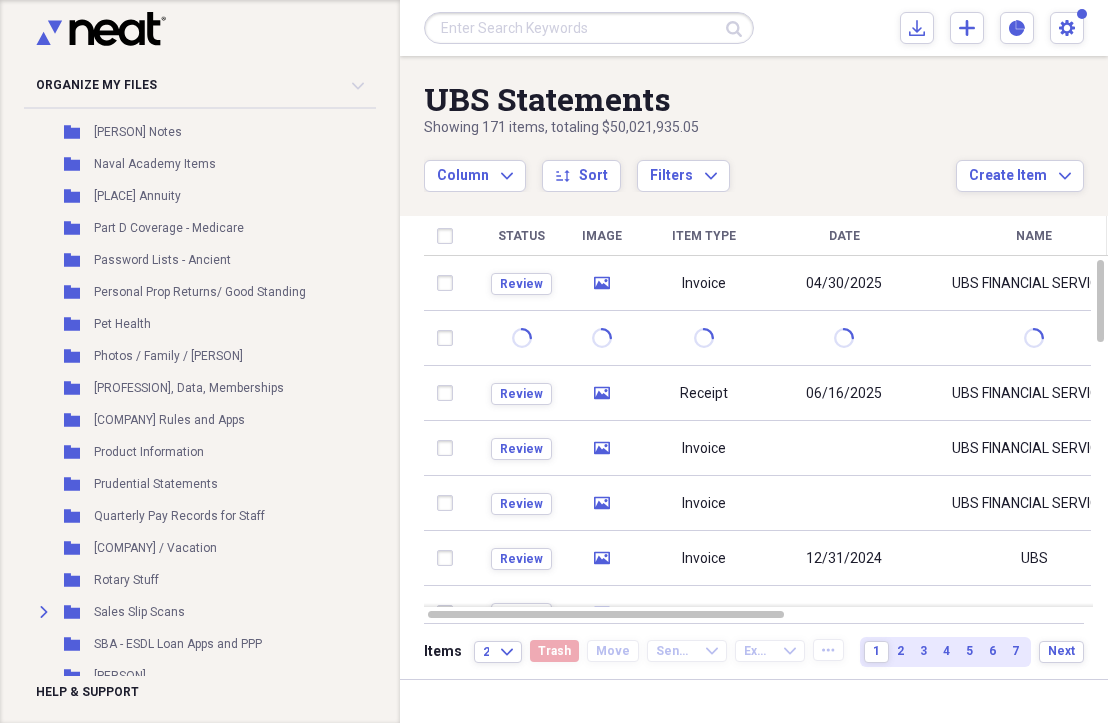 scroll, scrollTop: 1732, scrollLeft: 0, axis: vertical 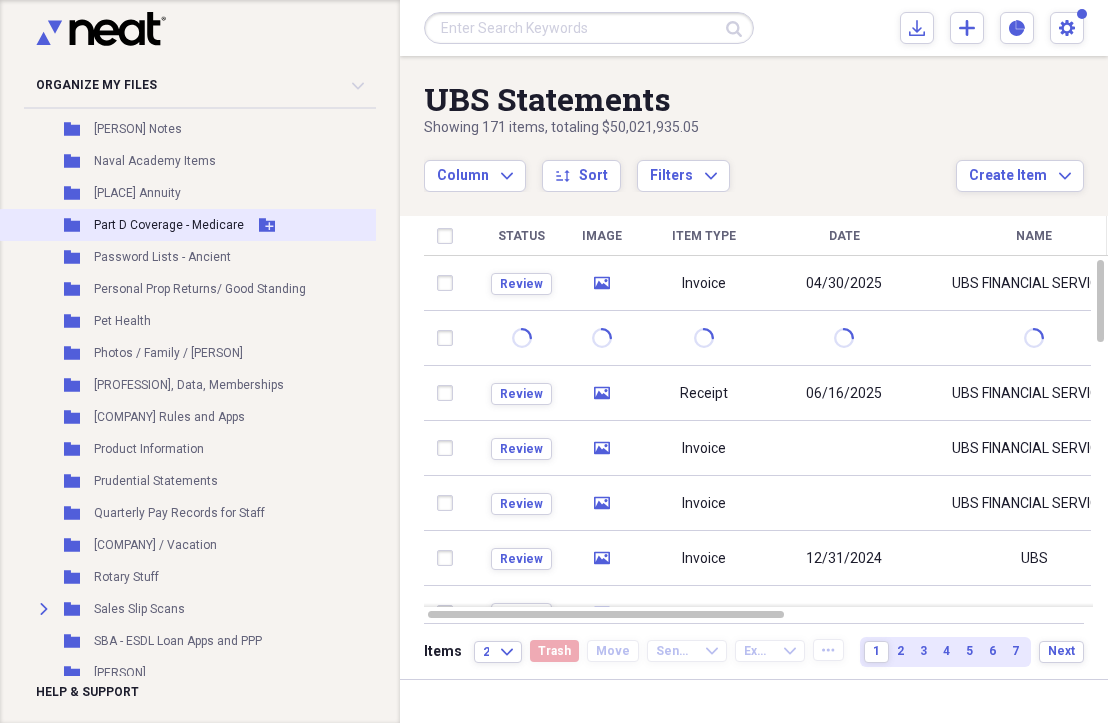 click on "Part D Coverage - Medicare" at bounding box center (169, 225) 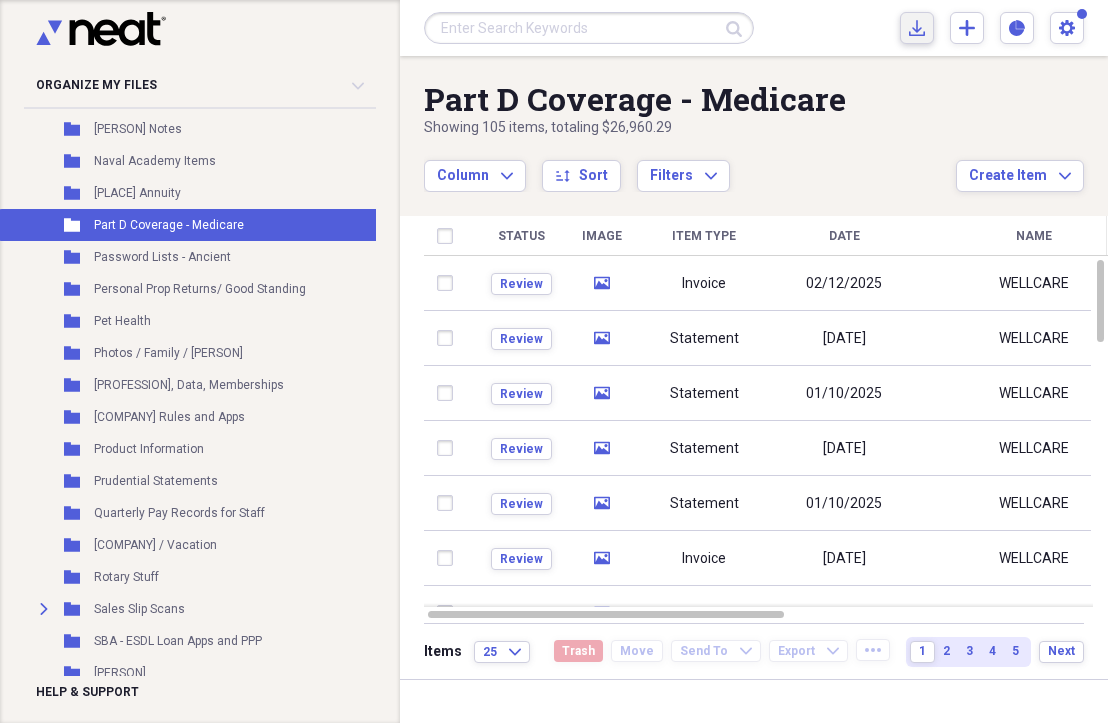 click on "Import" 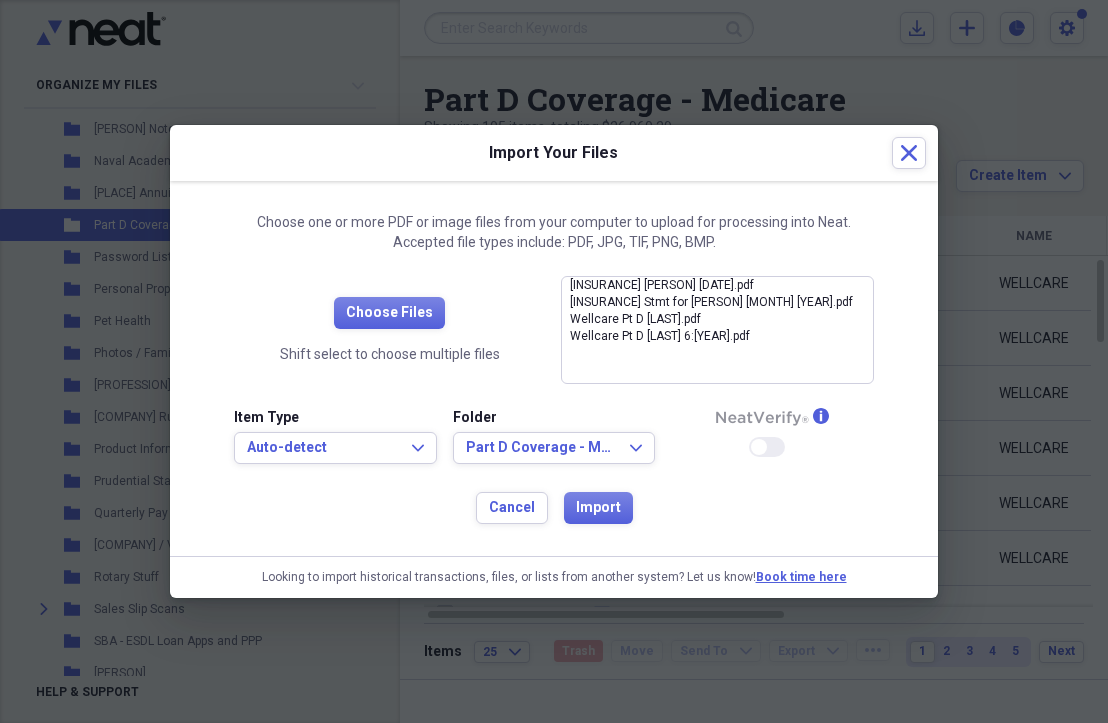 click on "Import" at bounding box center [598, 508] 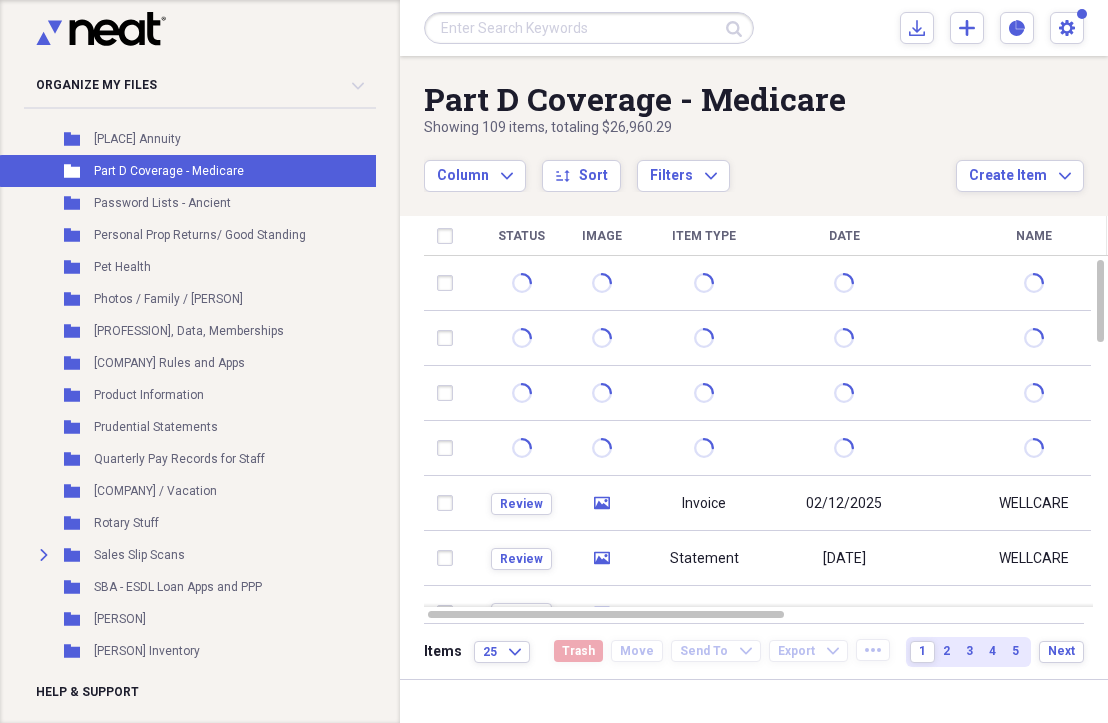 scroll, scrollTop: 1795, scrollLeft: 0, axis: vertical 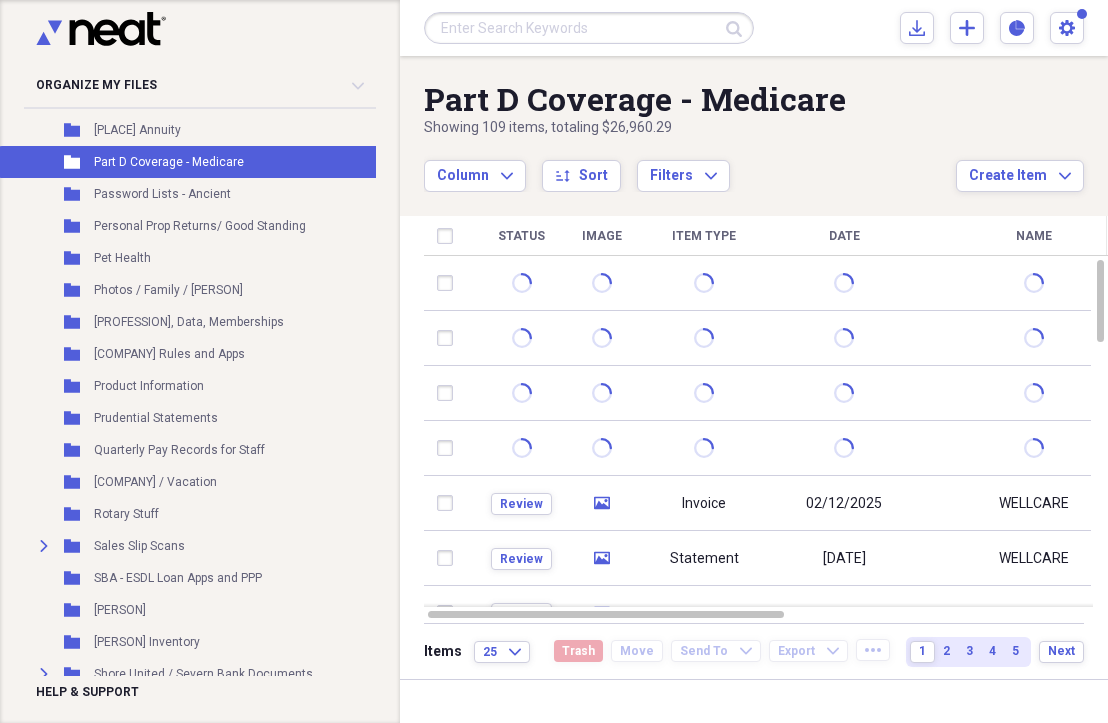 click on "Prudential Statements" at bounding box center [156, 418] 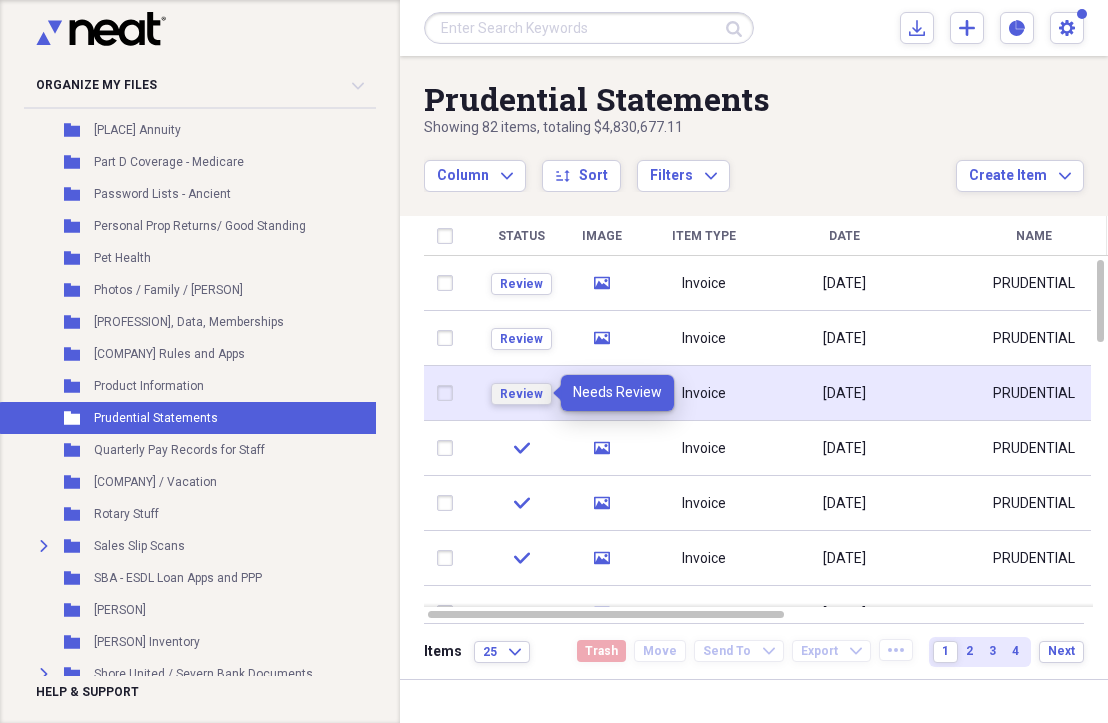 click on "Review" at bounding box center [521, 394] 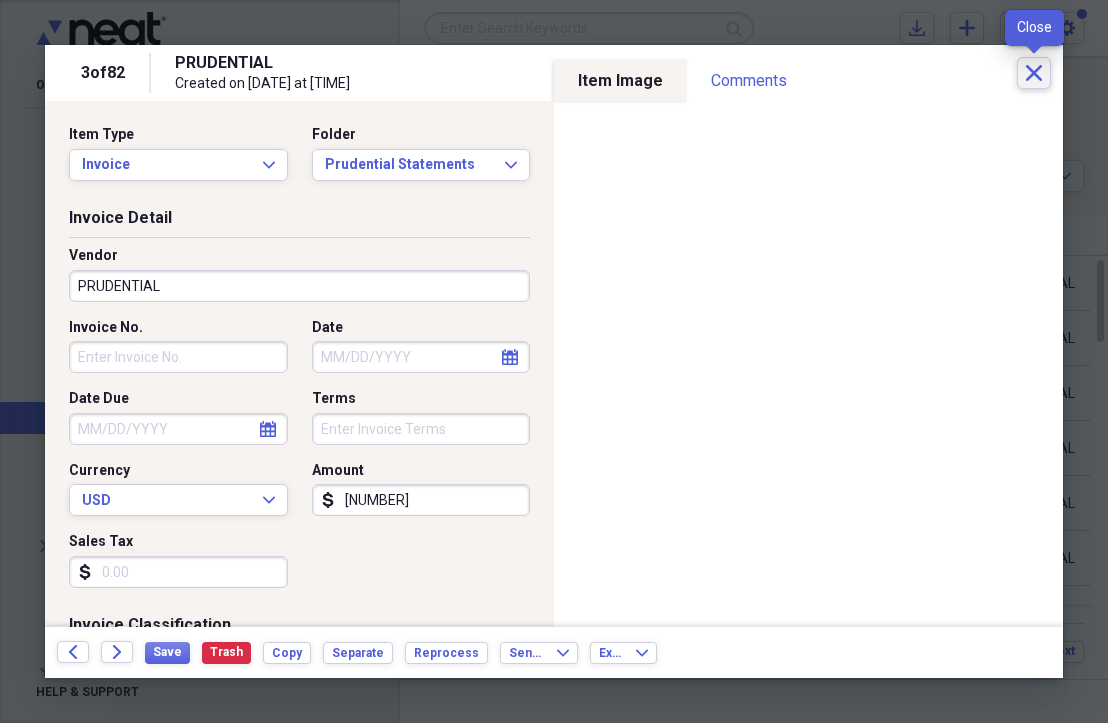 click on "Close" at bounding box center (1034, 73) 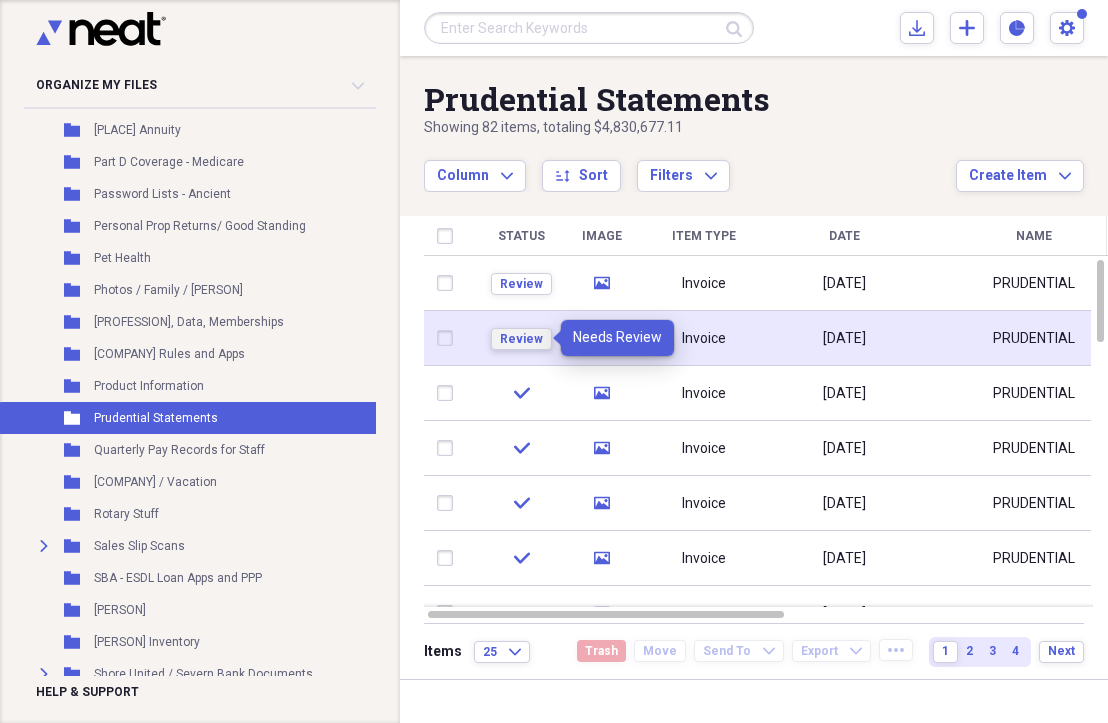 click on "Review" at bounding box center (521, 339) 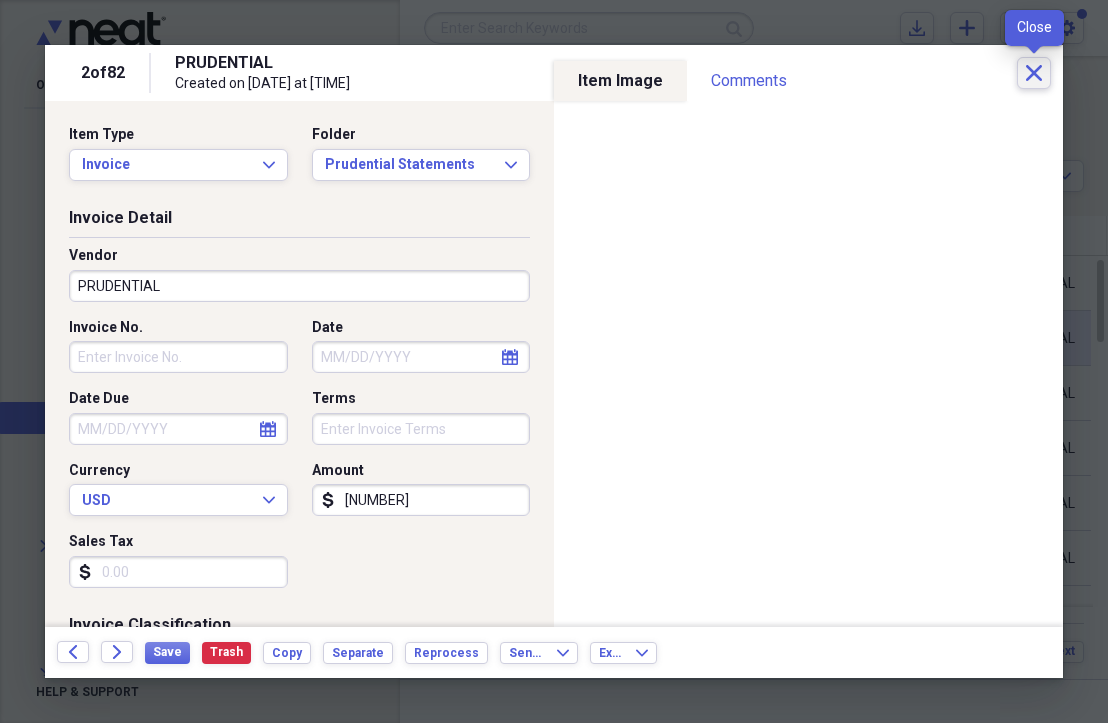 click on "Close" 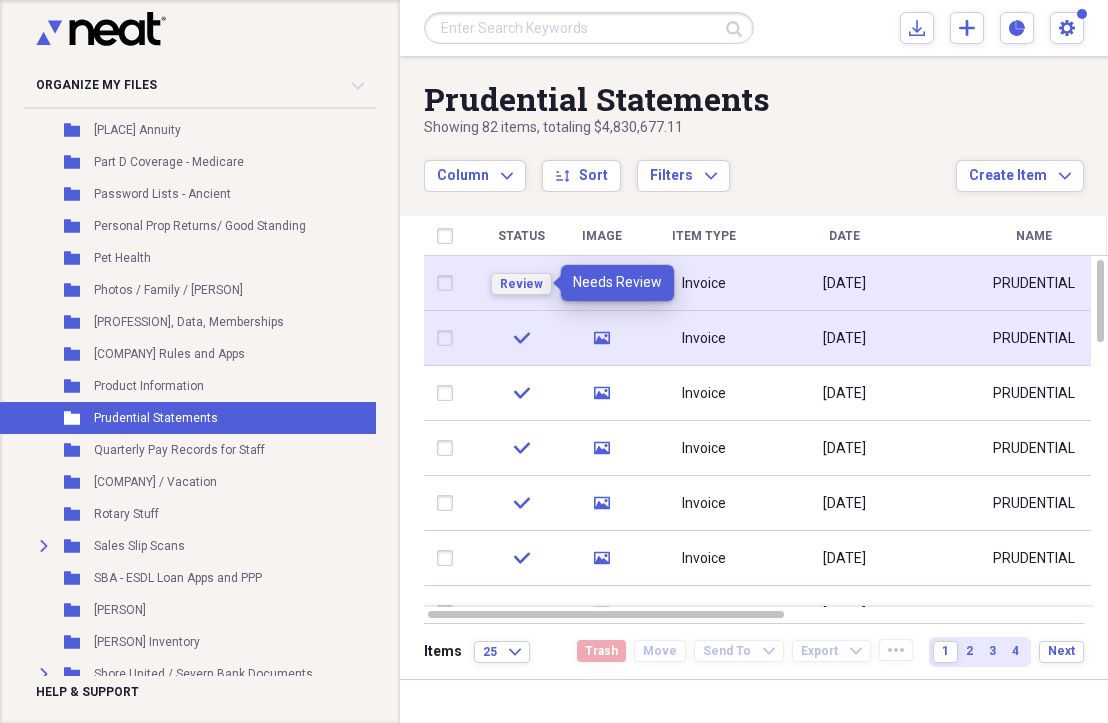 click on "Review" at bounding box center (521, 284) 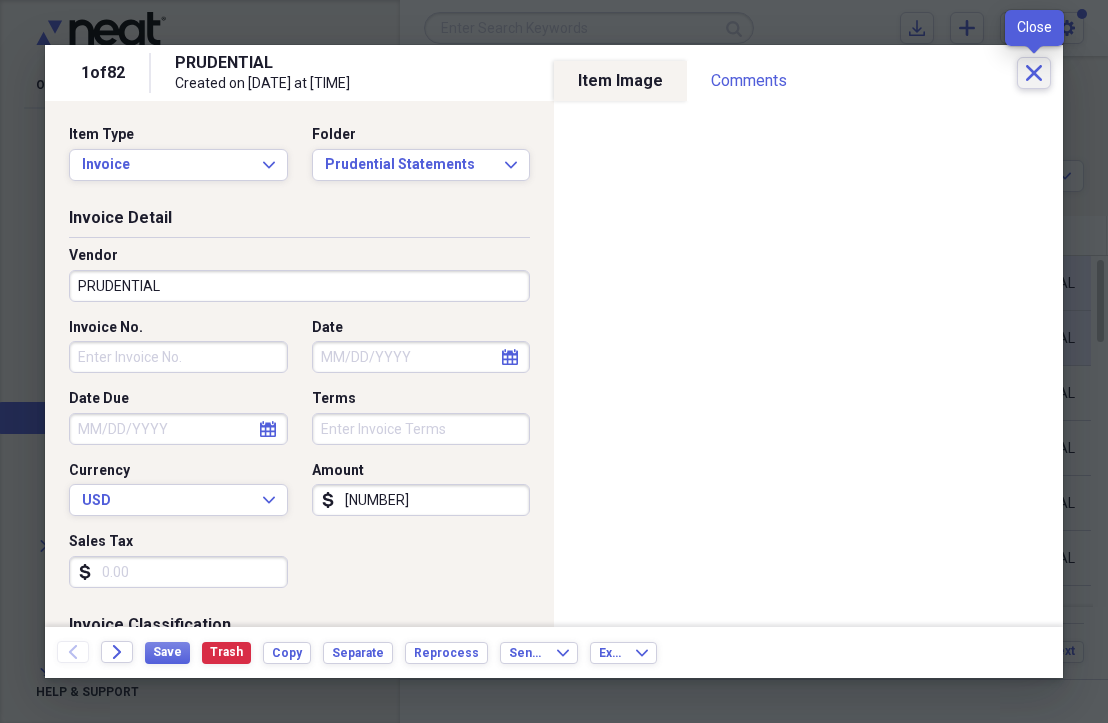 click on "Close" 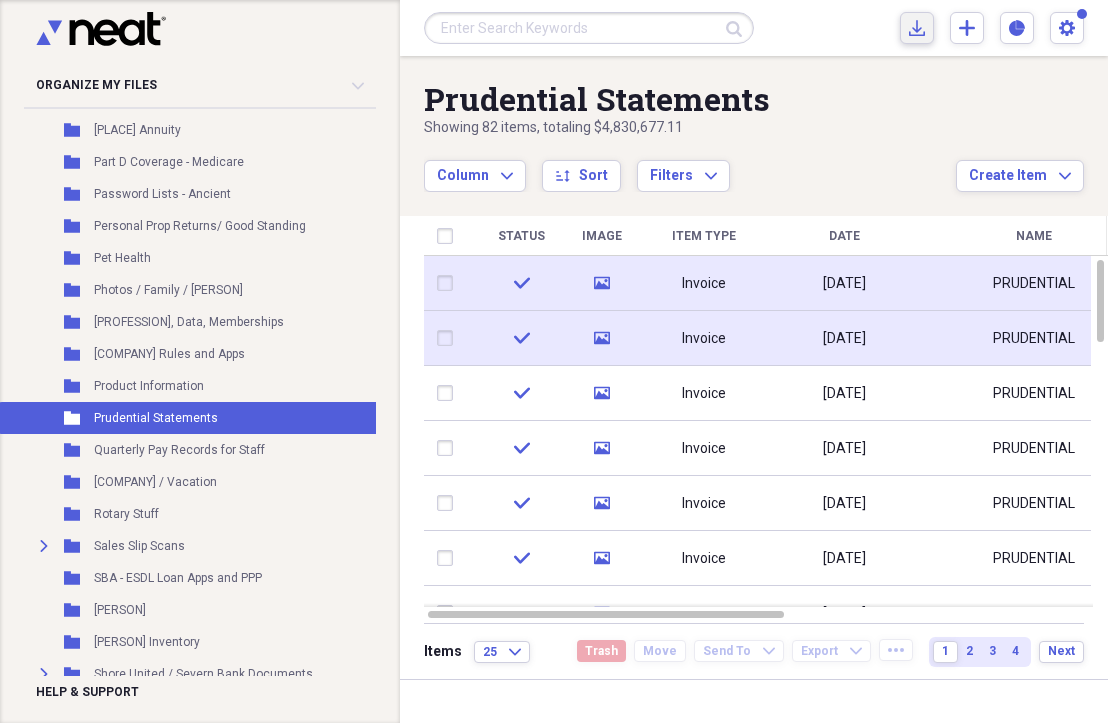 click 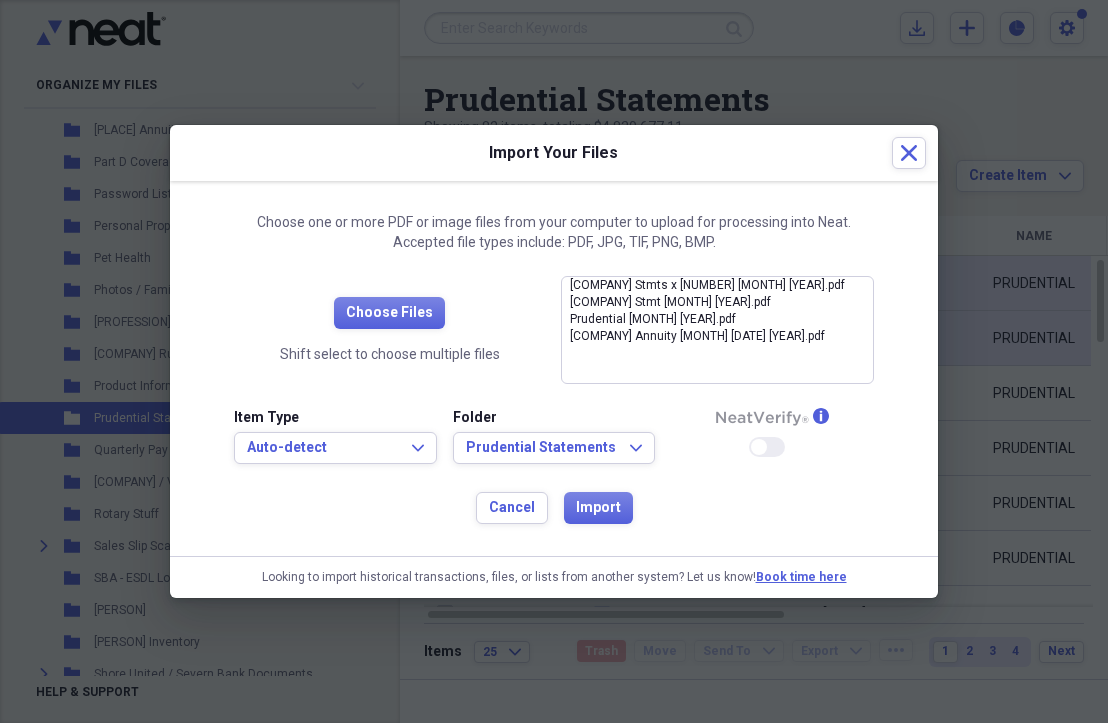 click on "Import" at bounding box center [598, 508] 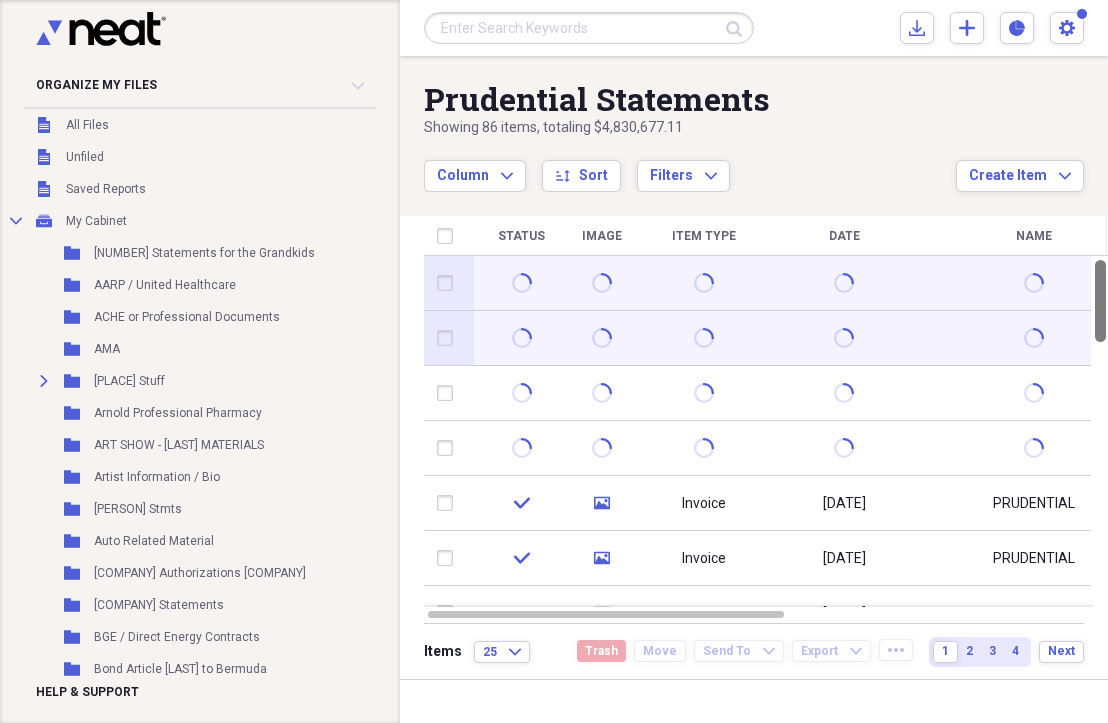 scroll, scrollTop: 48, scrollLeft: 0, axis: vertical 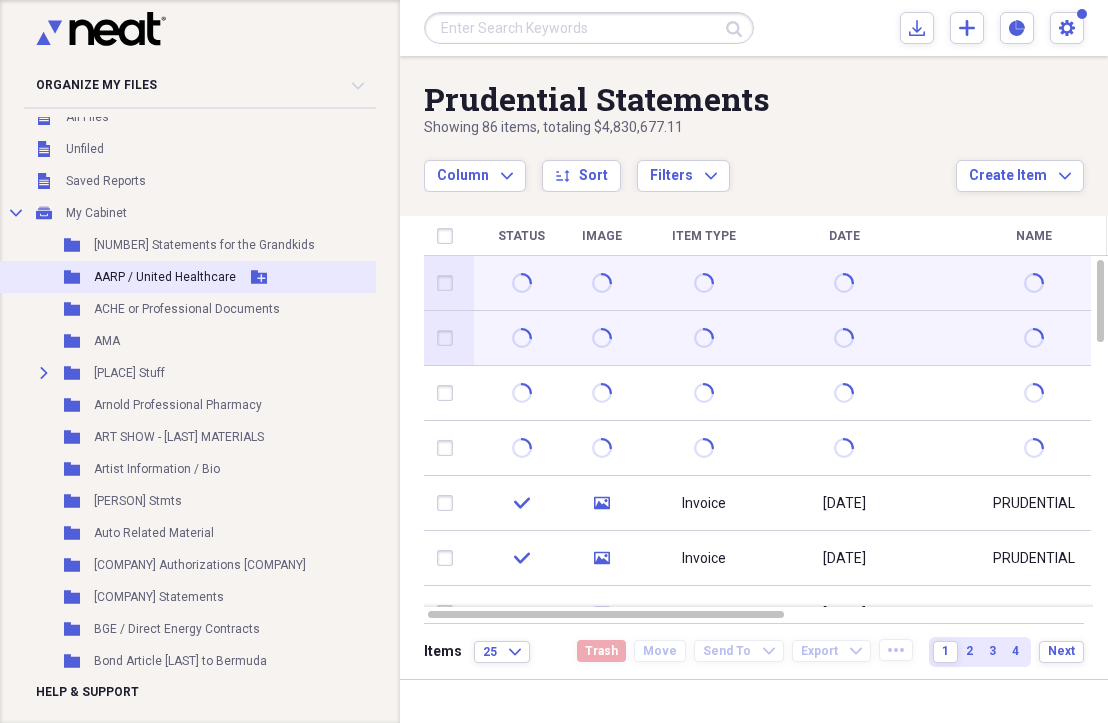 click on "AARP / United Healthcare" at bounding box center [165, 277] 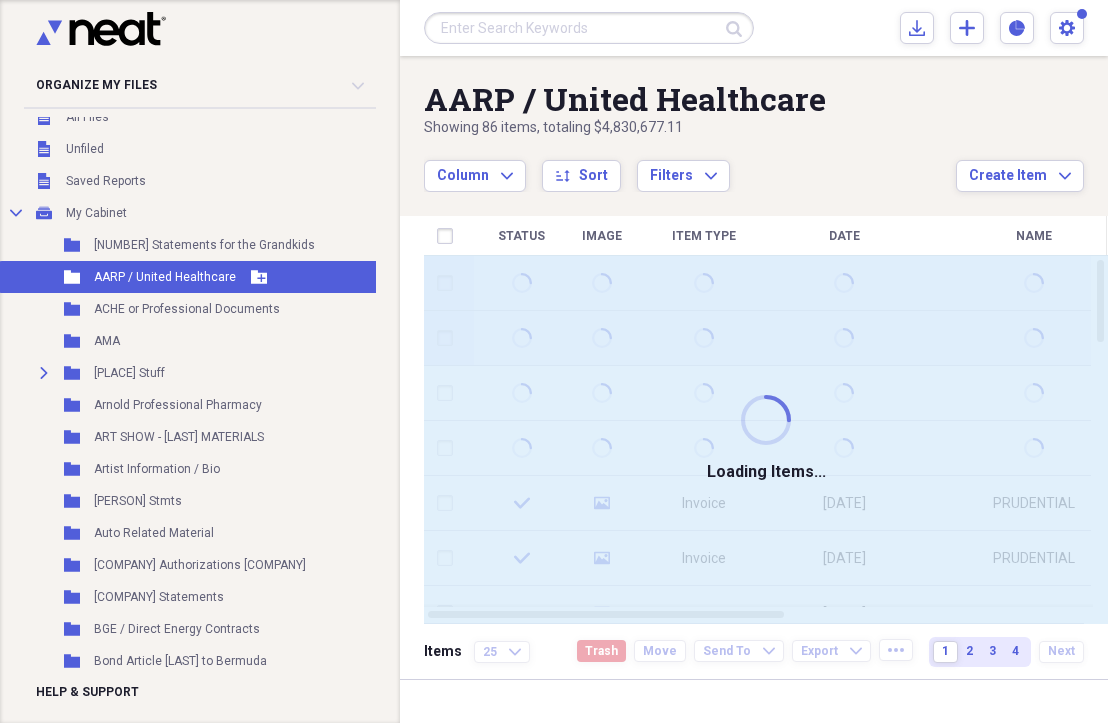 click on "AARP / United Healthcare" at bounding box center (165, 277) 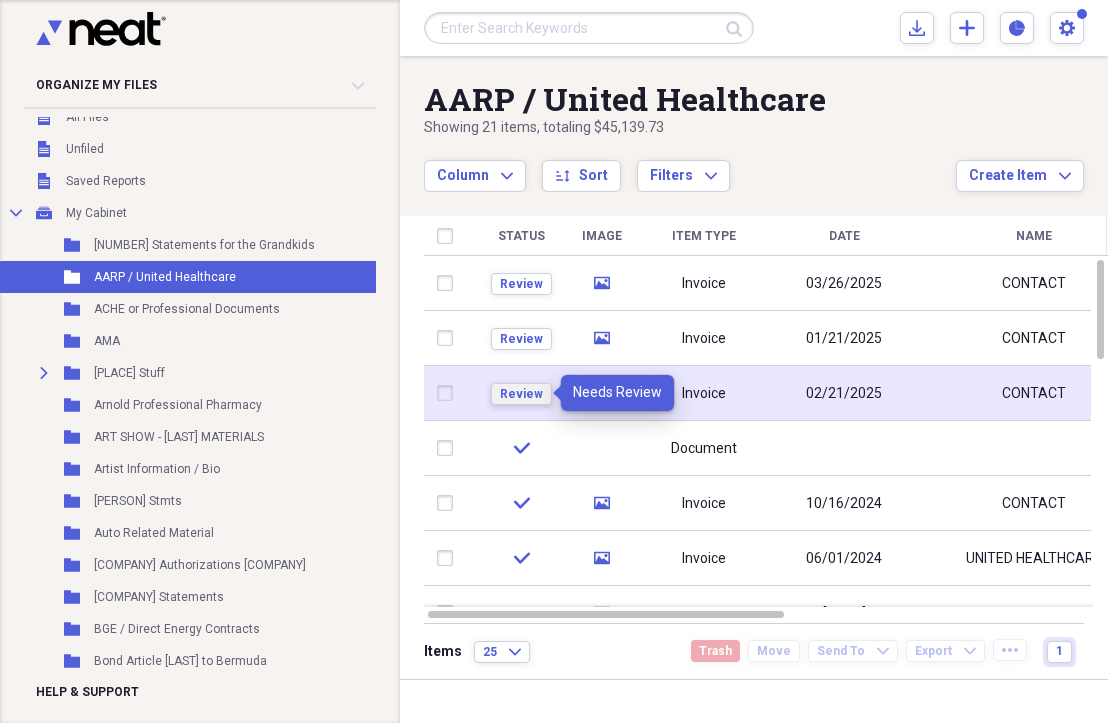click on "Review" at bounding box center (521, 394) 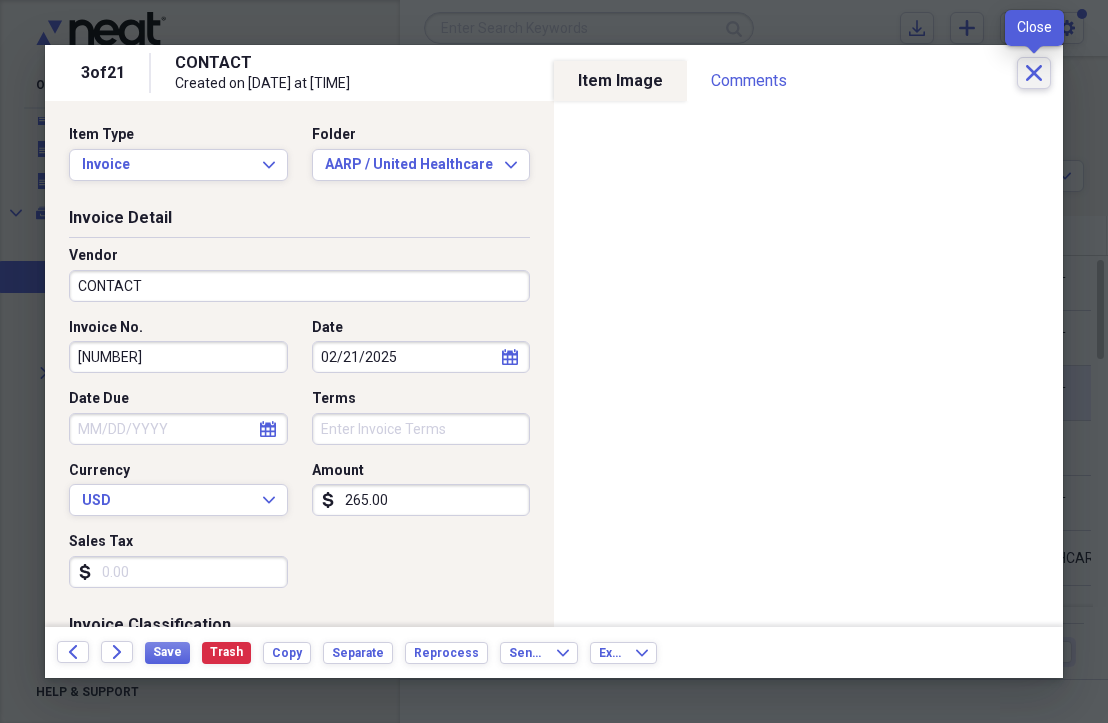 click on "Close" 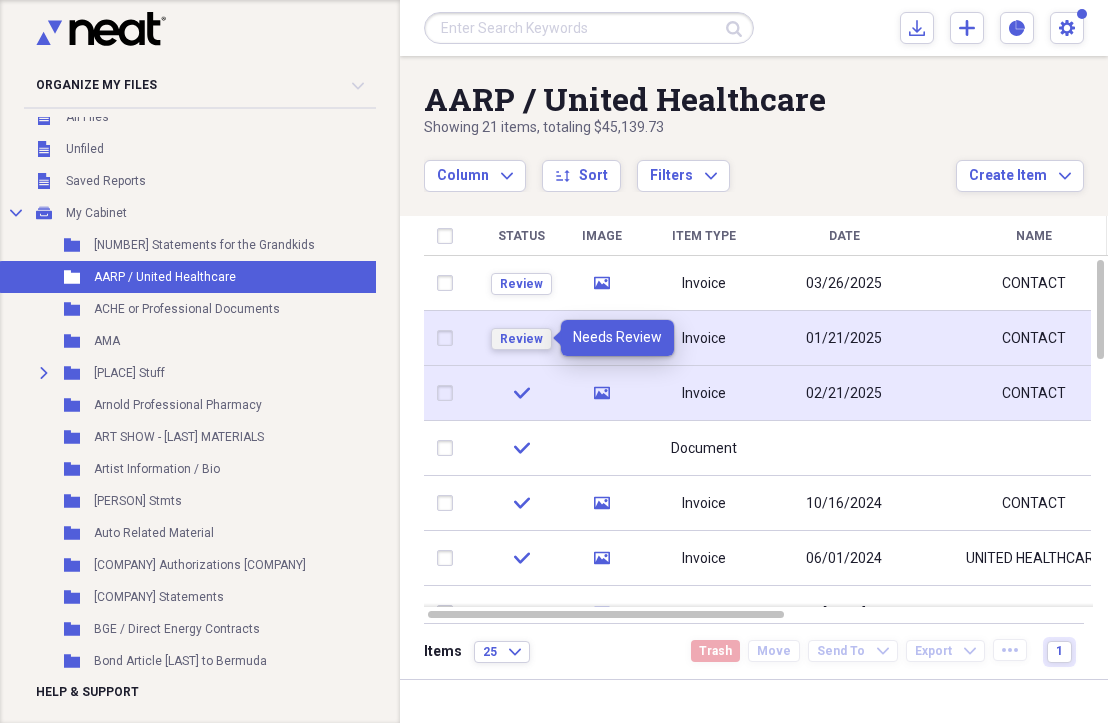 click on "Review" at bounding box center [521, 339] 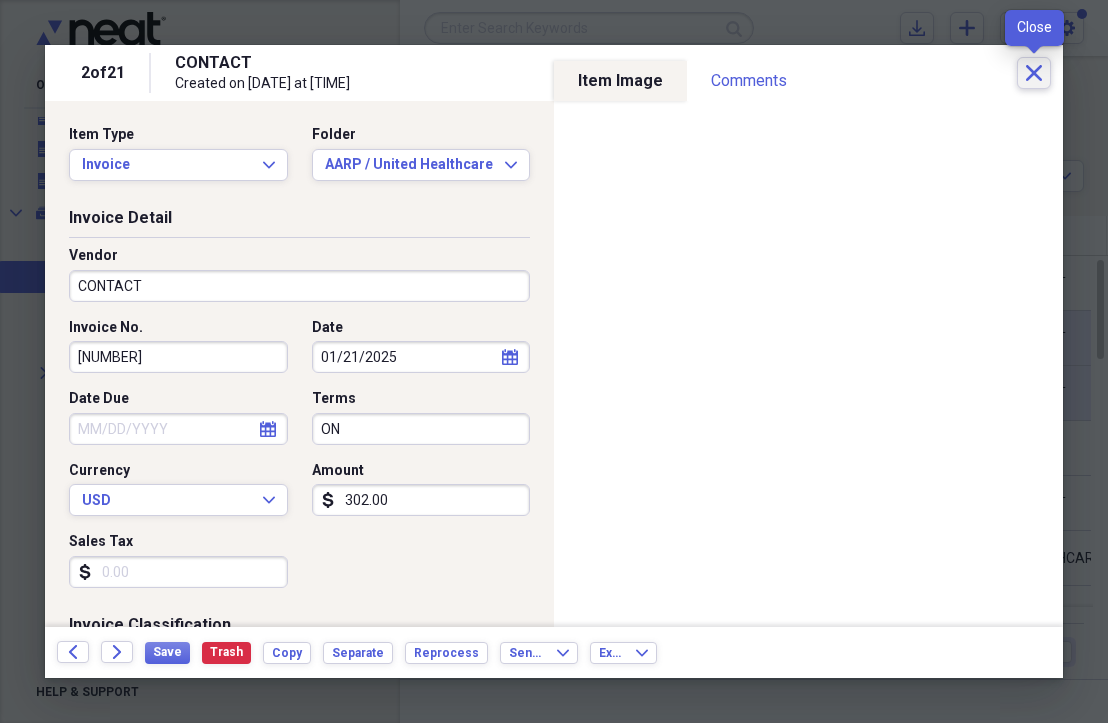 click 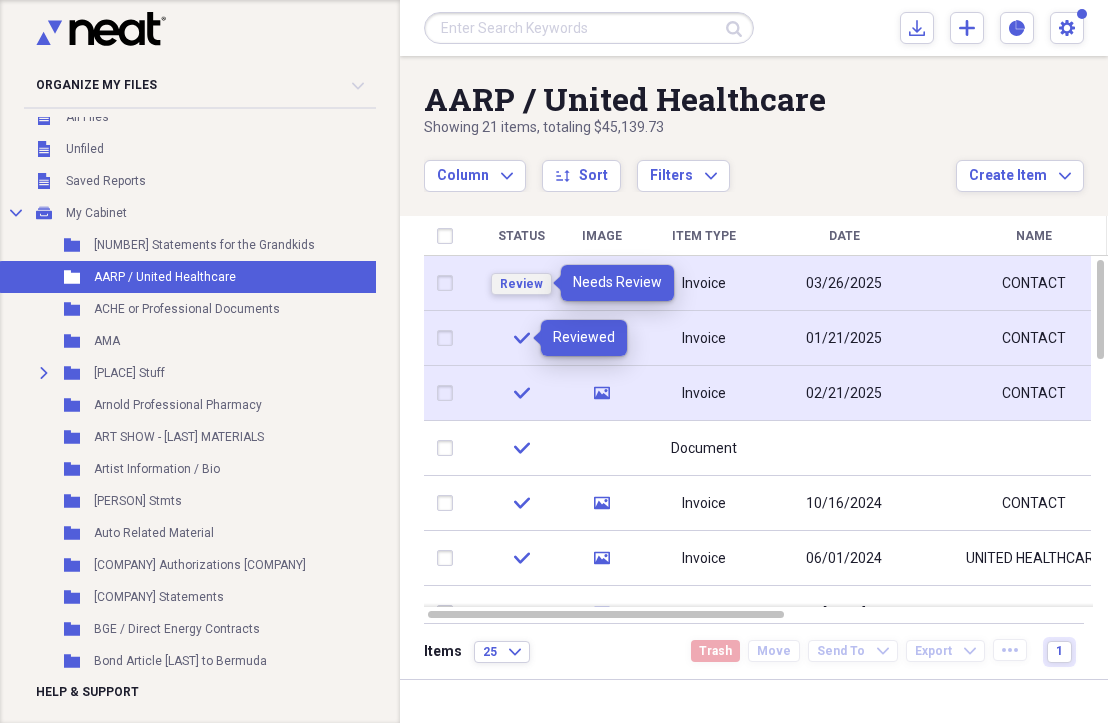 click on "Review" at bounding box center (521, 284) 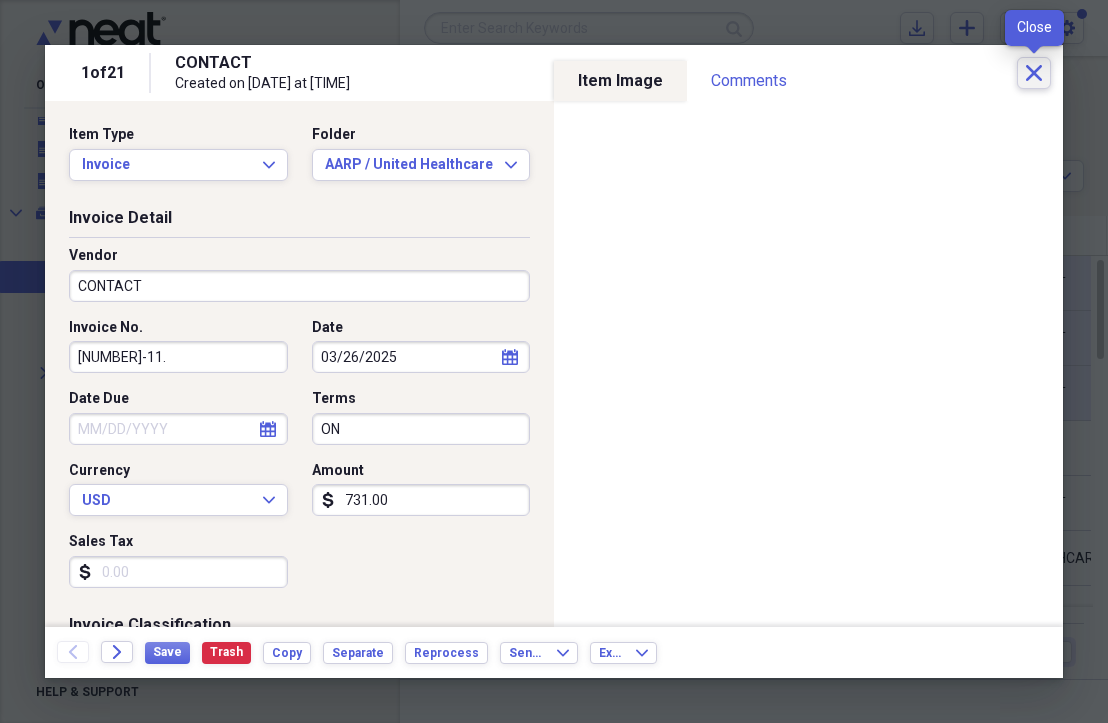click 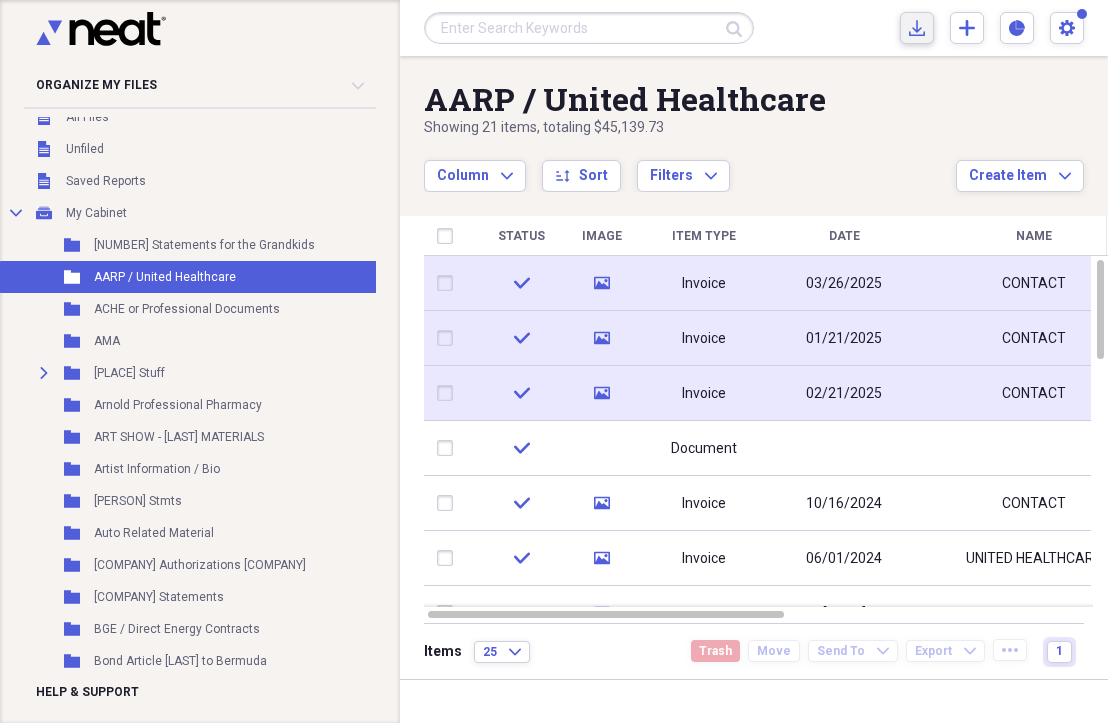 click on "Import Import" at bounding box center (917, 28) 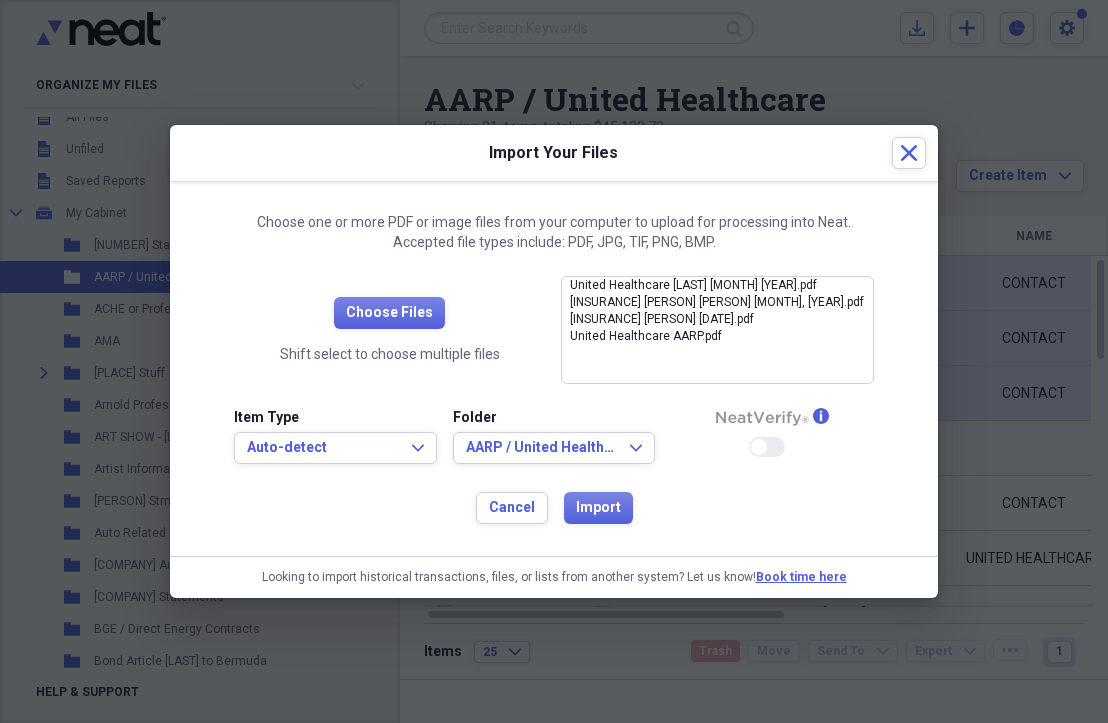 click on "Import" at bounding box center (598, 508) 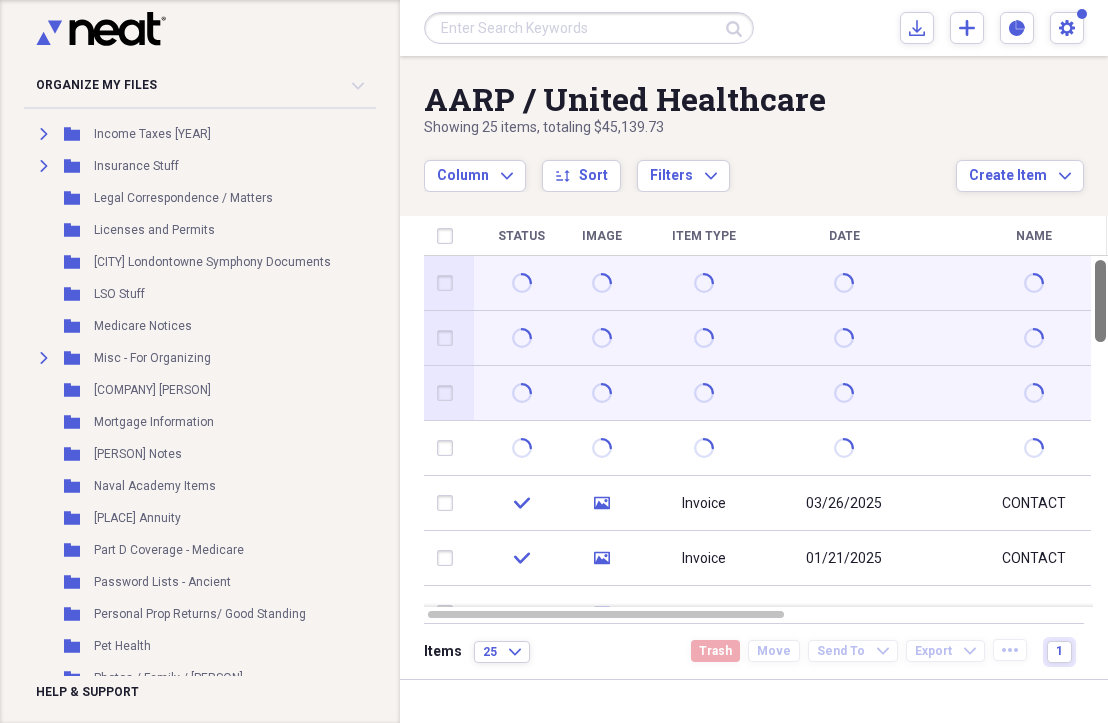 scroll, scrollTop: 1417, scrollLeft: 0, axis: vertical 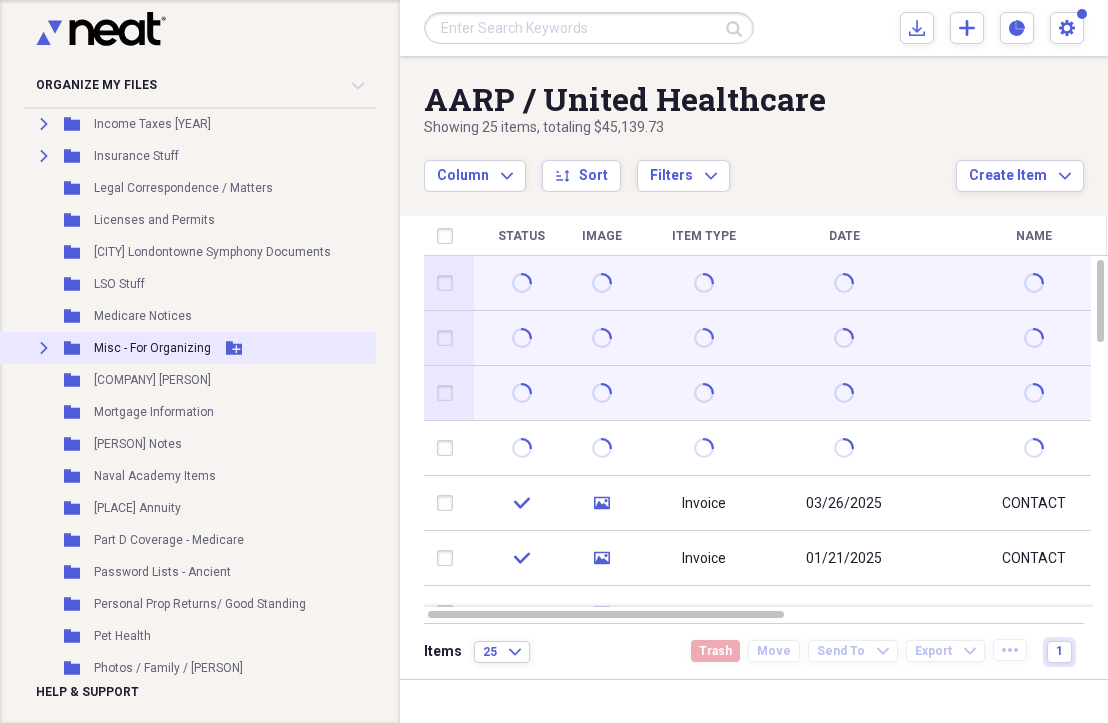 click 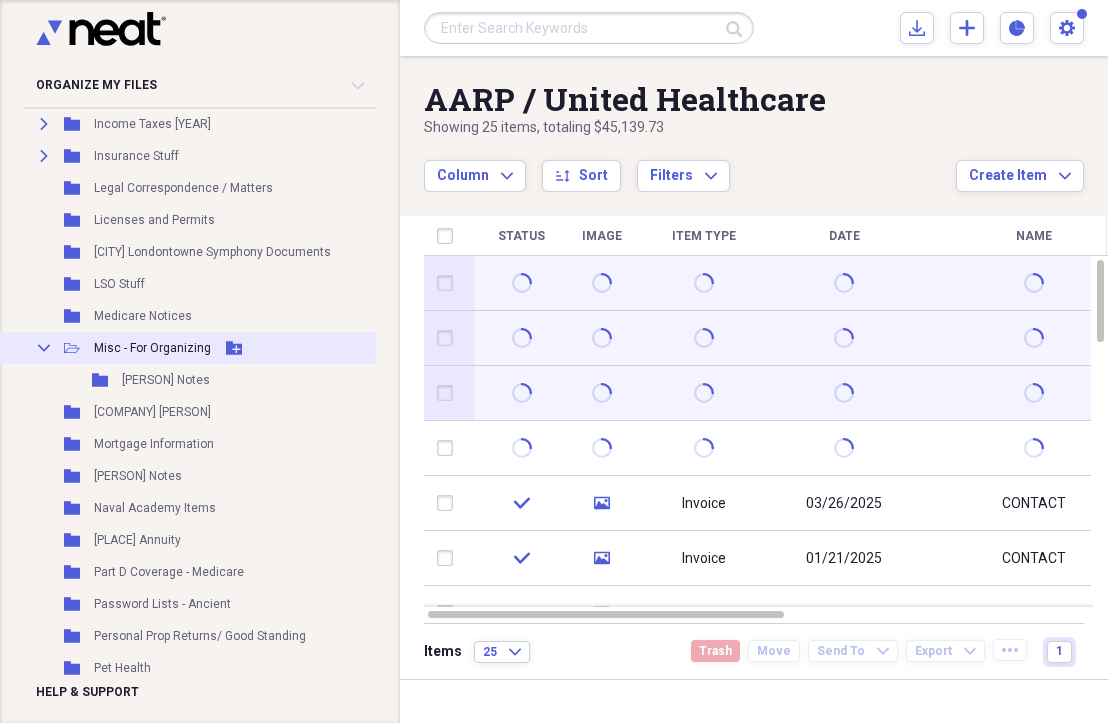 click on "Misc - For Organizing" at bounding box center (152, 348) 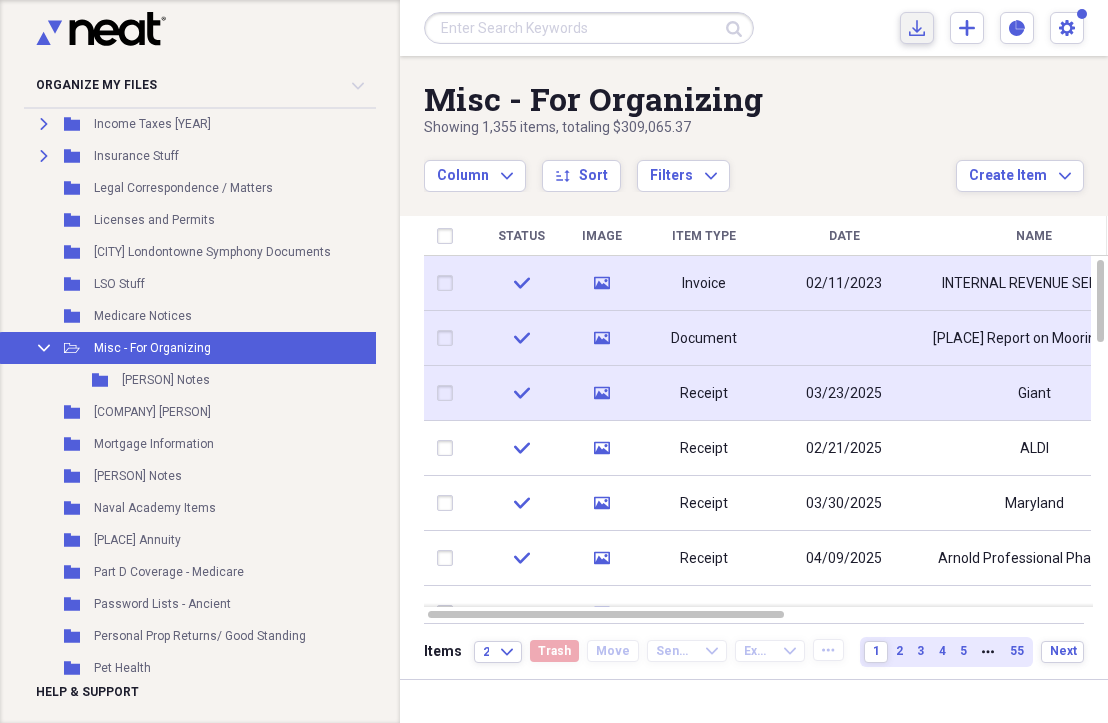 click 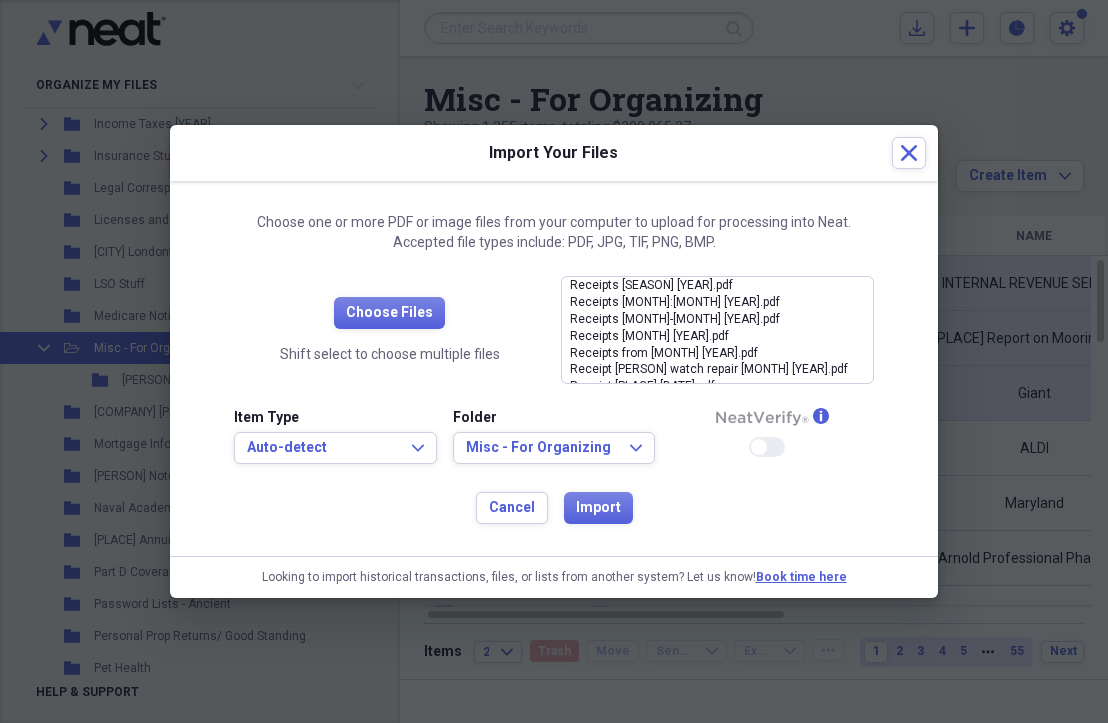 click on "Import" at bounding box center [598, 508] 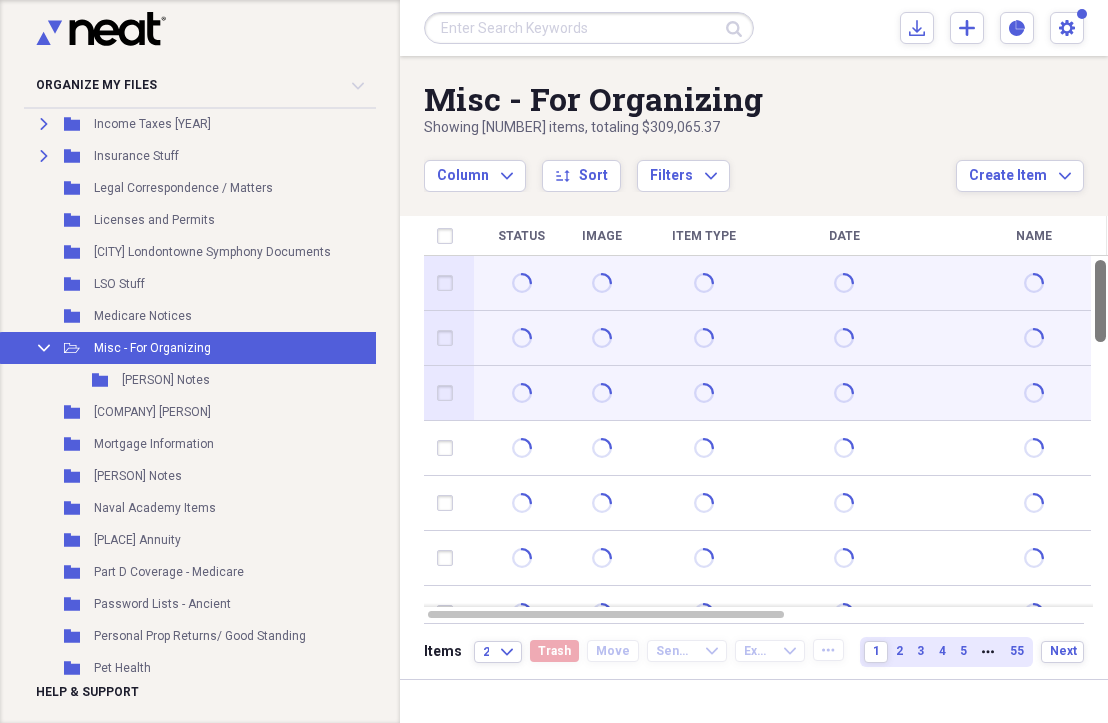 click at bounding box center [1100, 301] 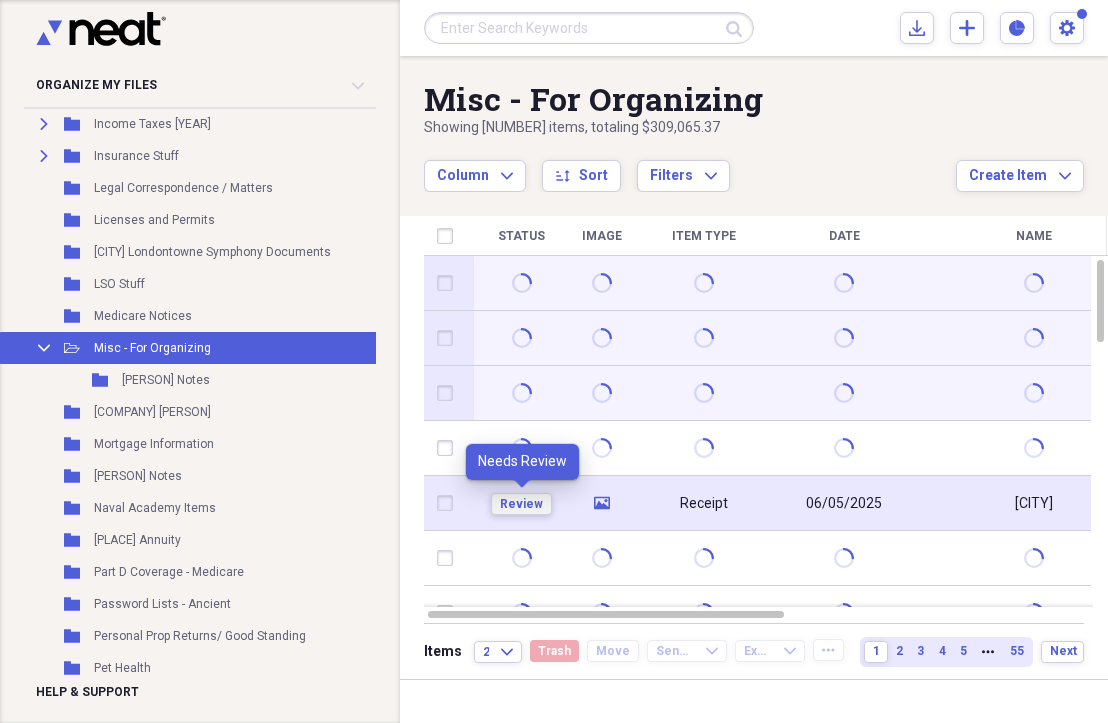 click on "Review" at bounding box center (521, 504) 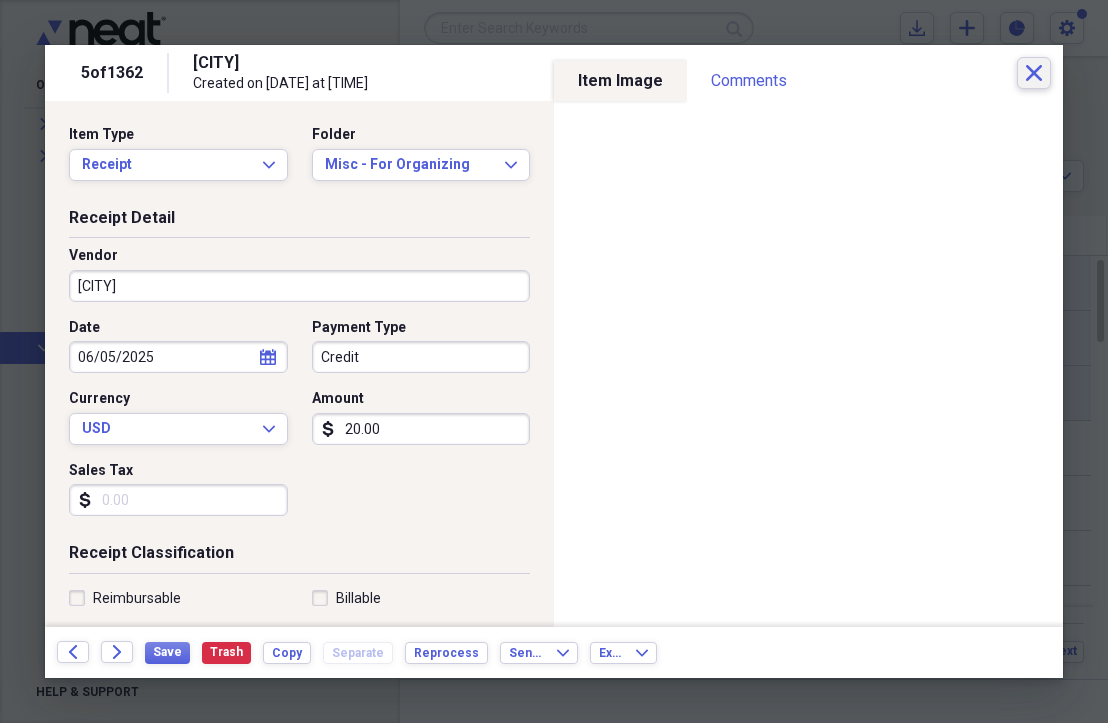 click 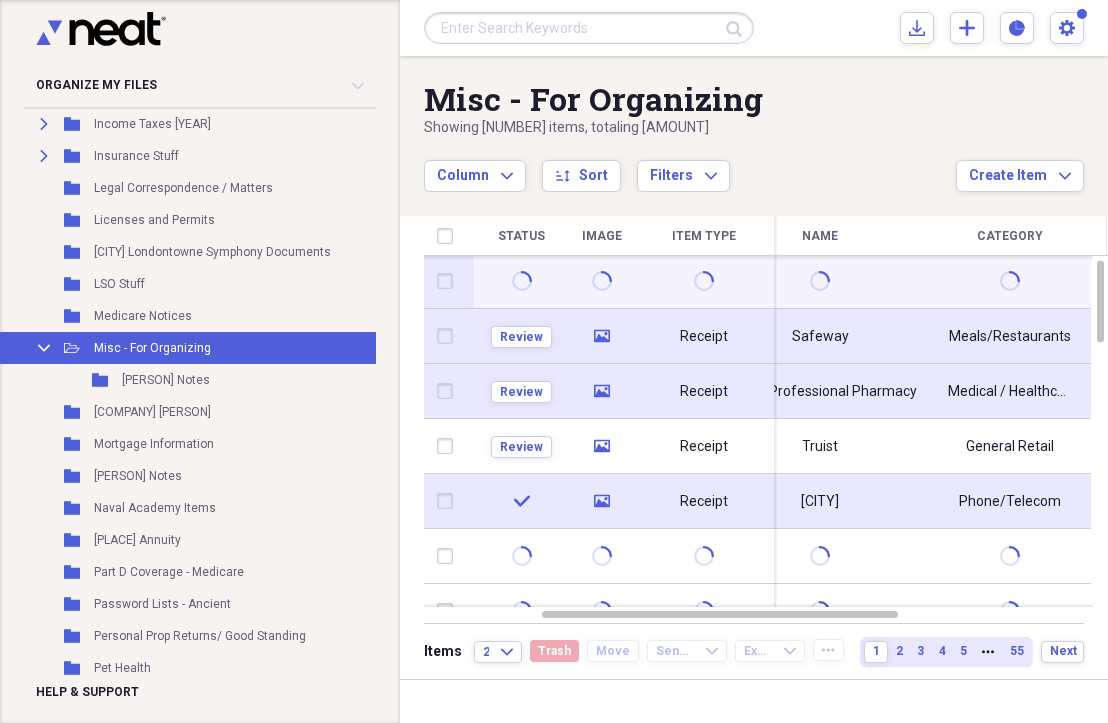 click 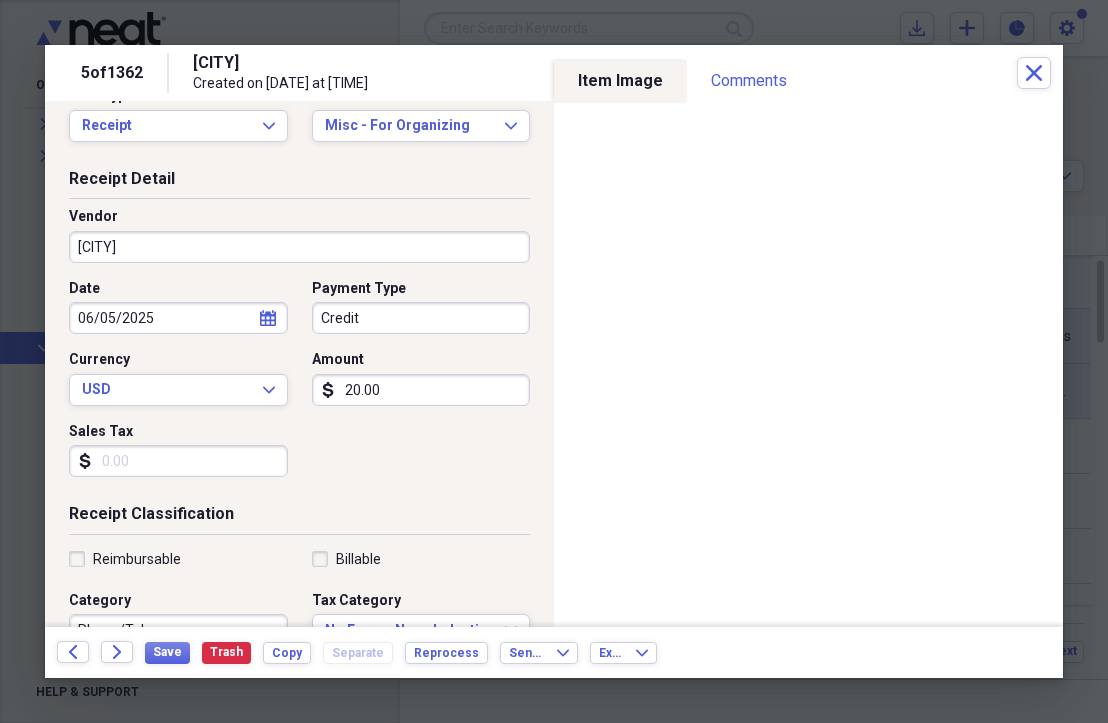 scroll, scrollTop: 24, scrollLeft: 0, axis: vertical 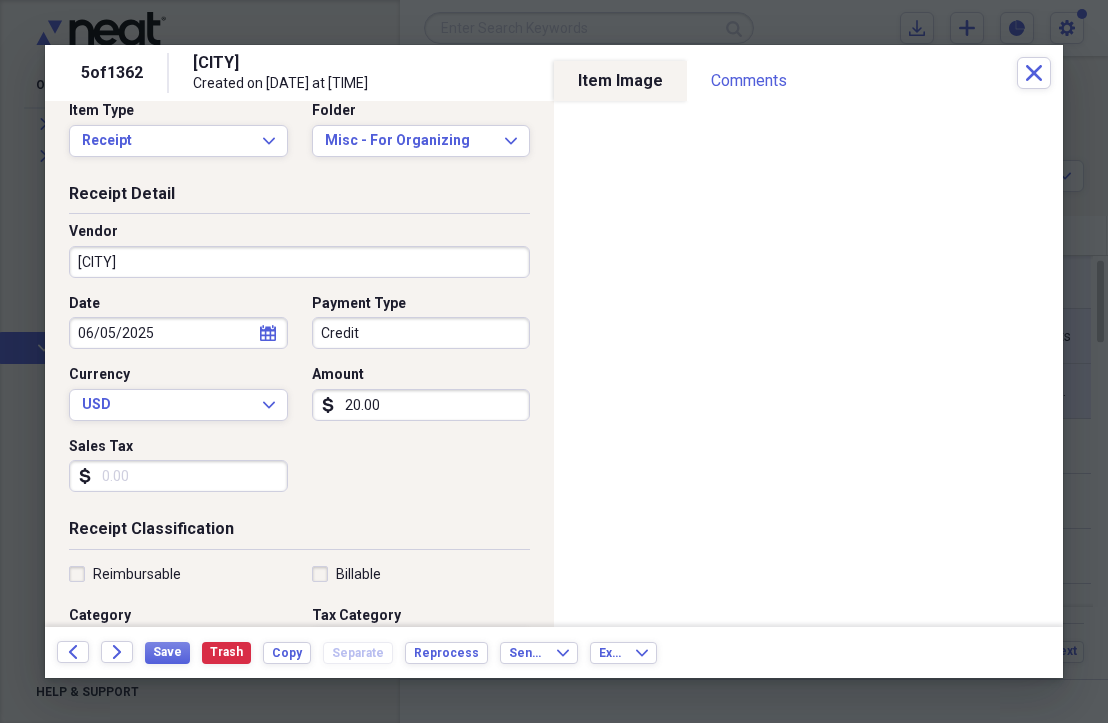 click on "[CITY]" at bounding box center (299, 262) 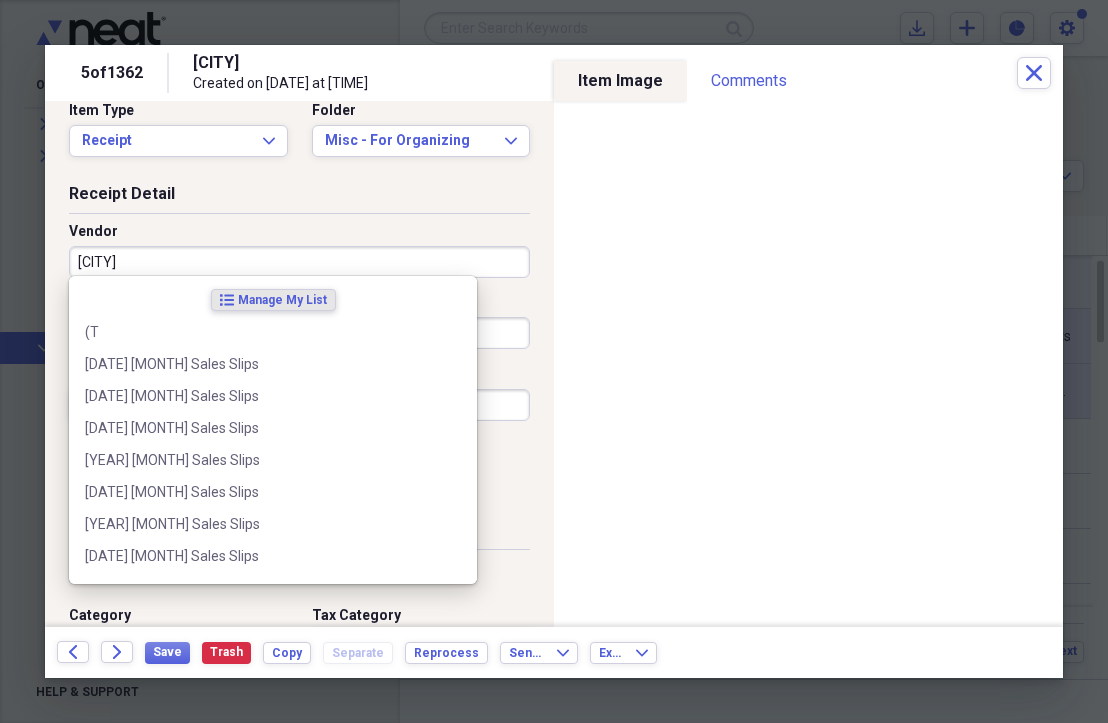 drag, startPoint x: 127, startPoint y: 265, endPoint x: 61, endPoint y: 263, distance: 66.0303 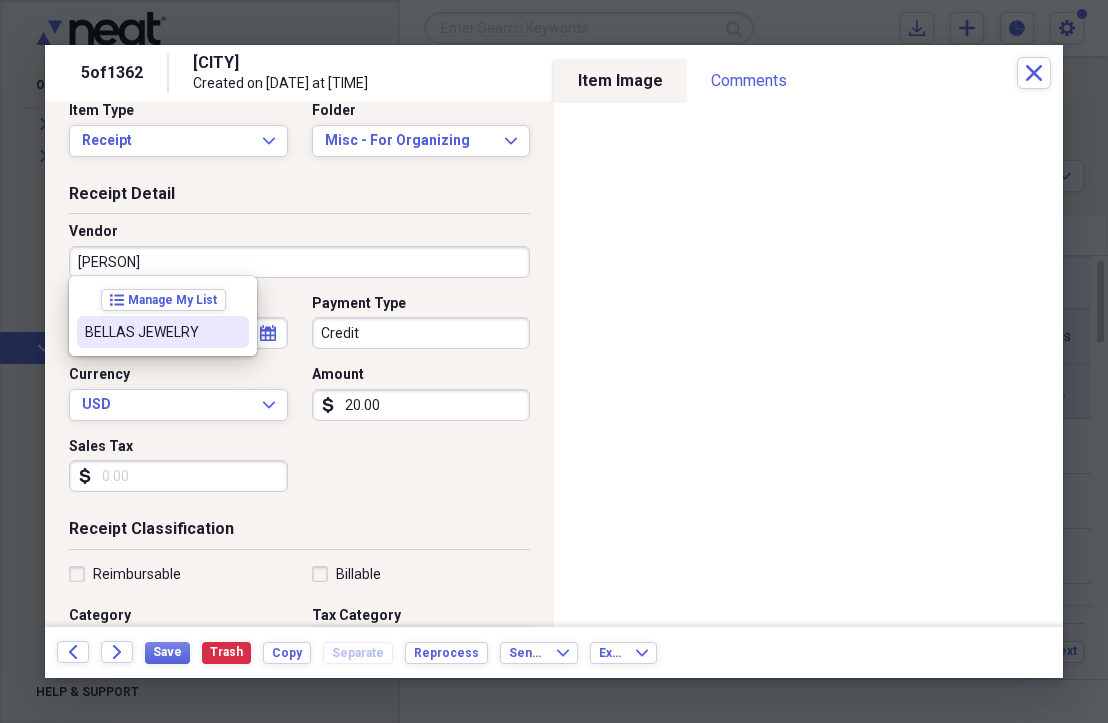 click on "BELLAS JEWELRY" at bounding box center (151, 332) 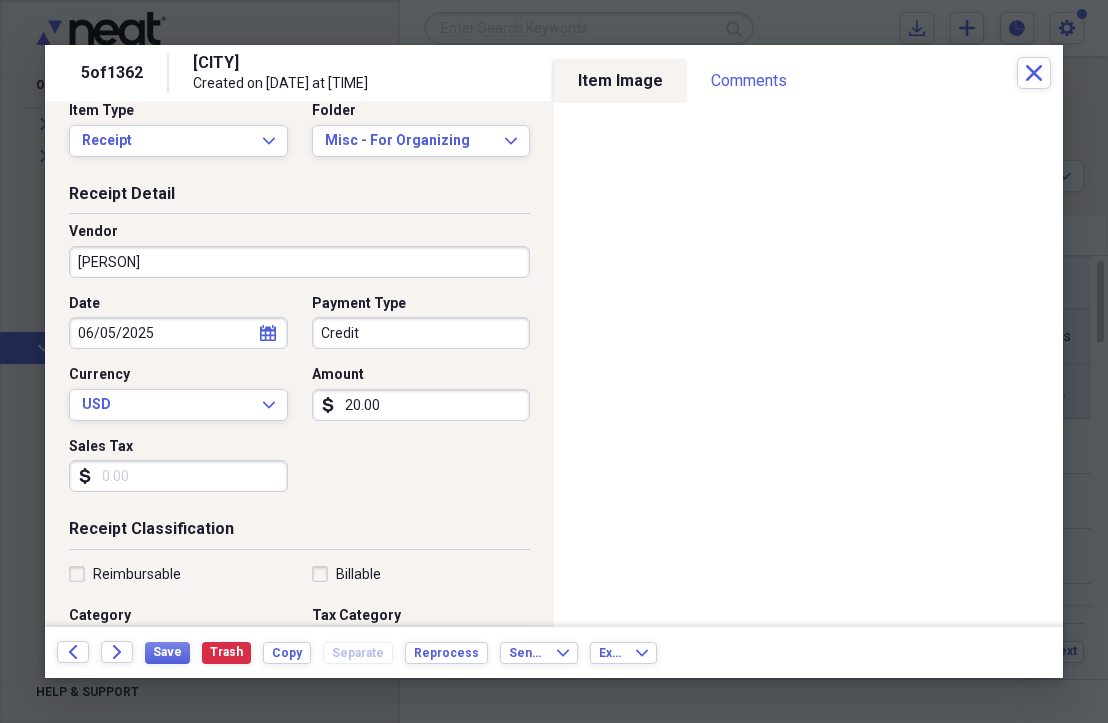 type on "BELLAS JEWELRY" 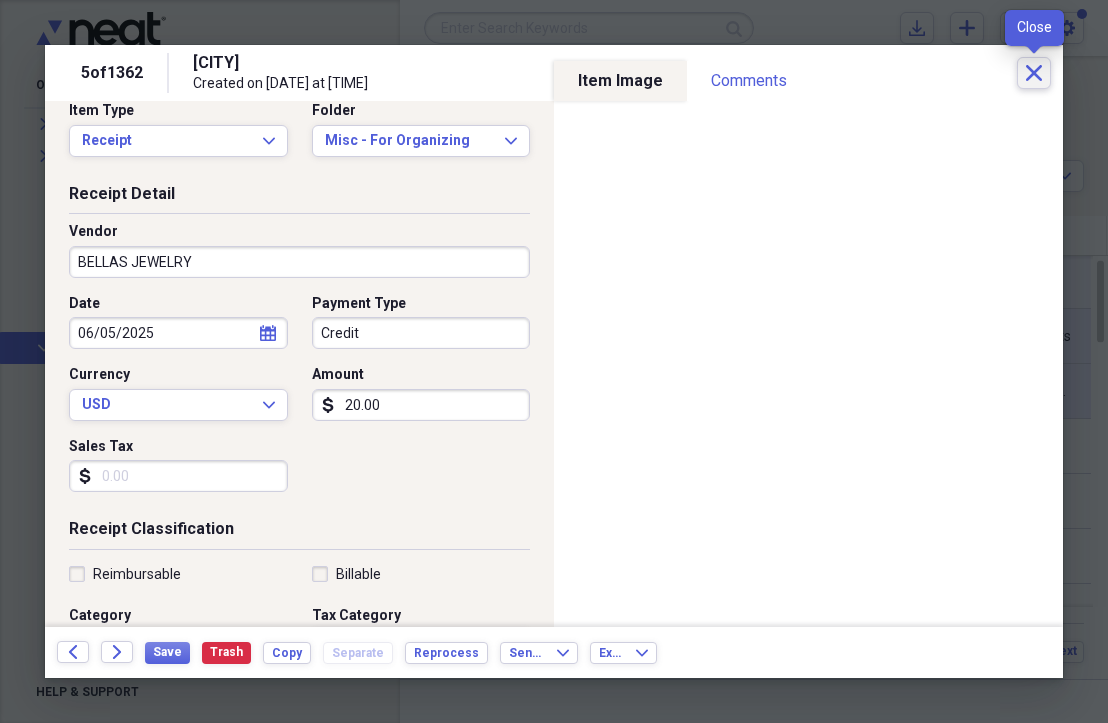 click 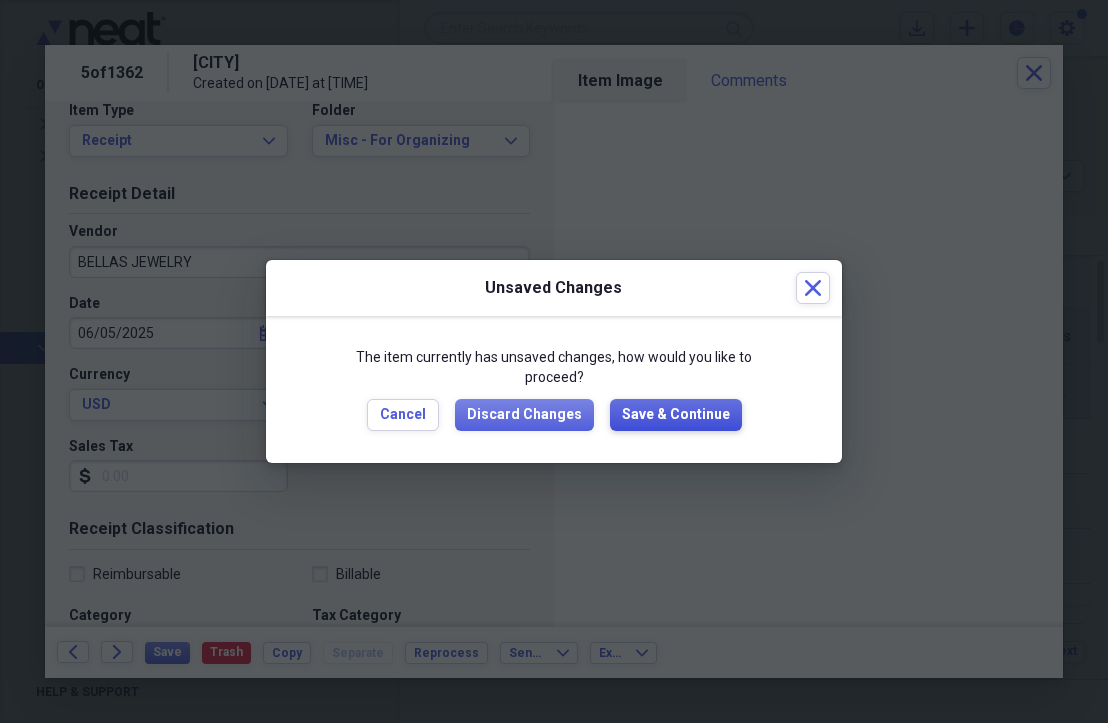 click on "Save & Continue" at bounding box center (676, 415) 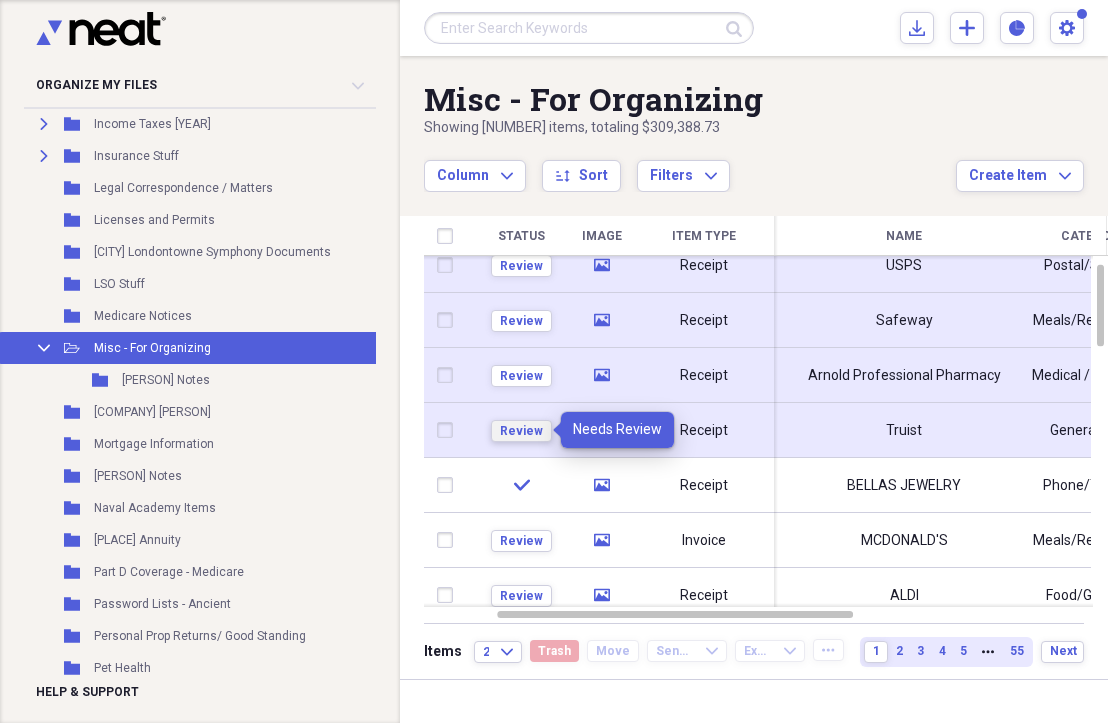 click on "Review" at bounding box center (521, 431) 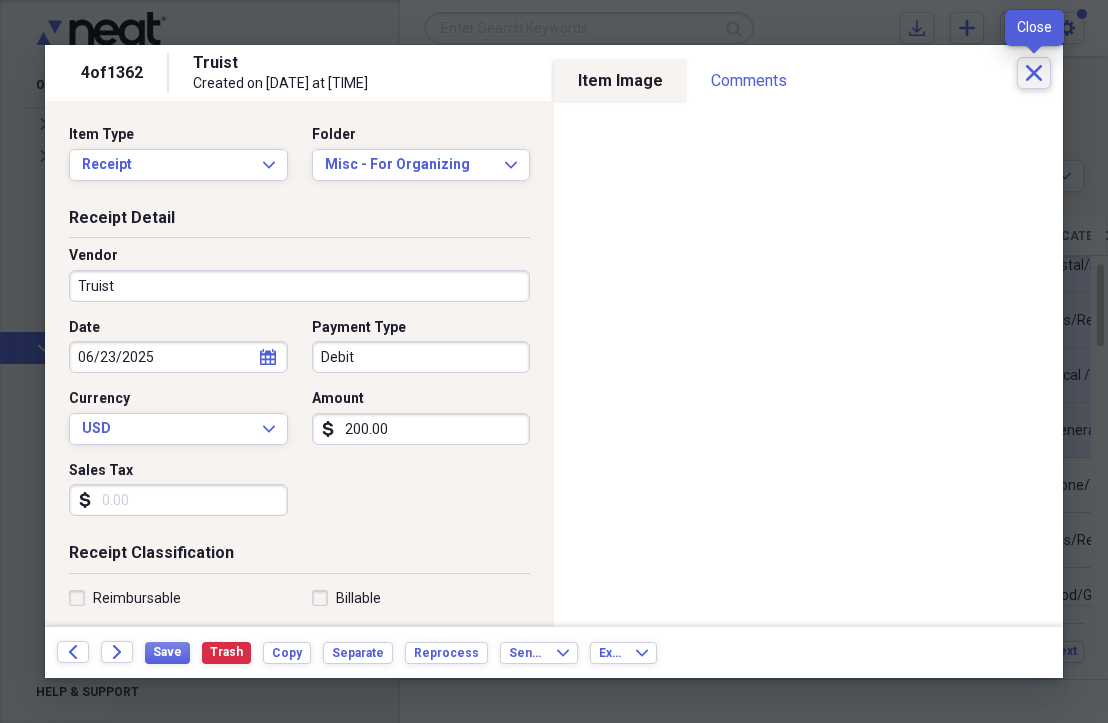 click on "Close" 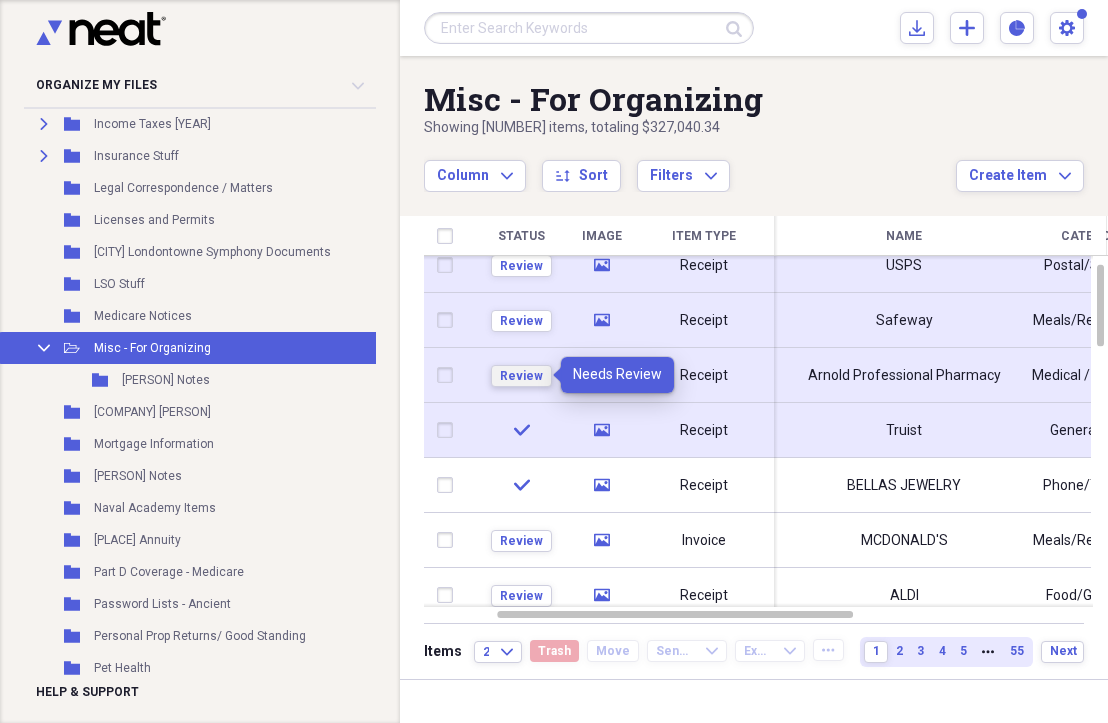 click on "Review" at bounding box center (521, 376) 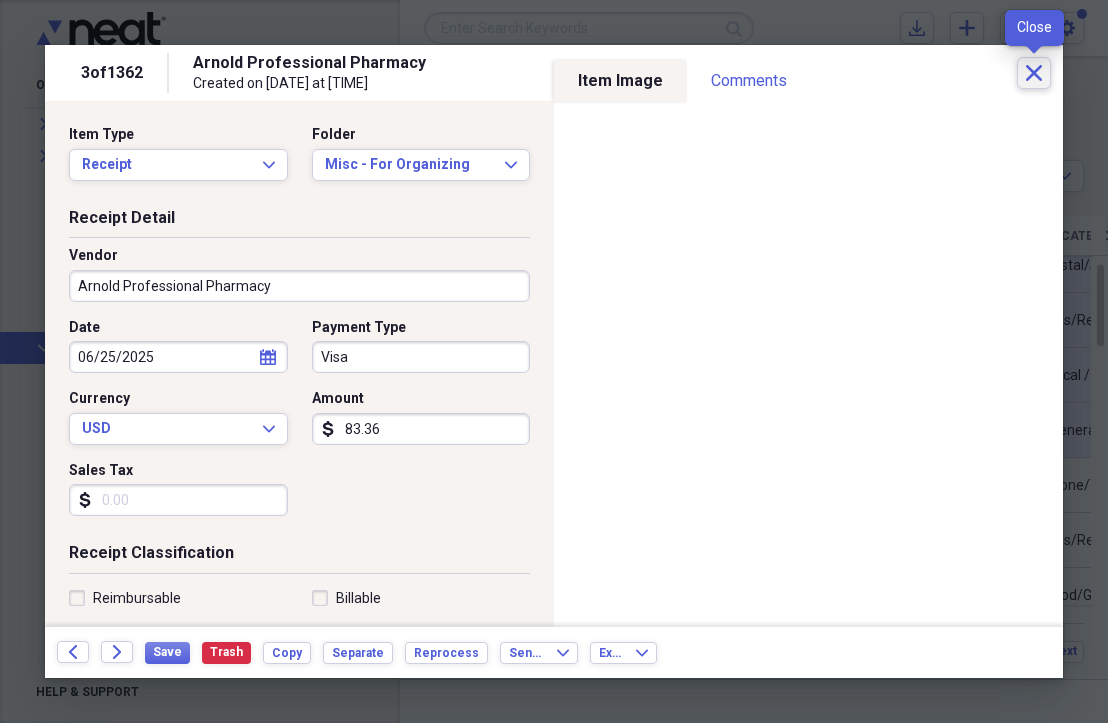 click on "Close" 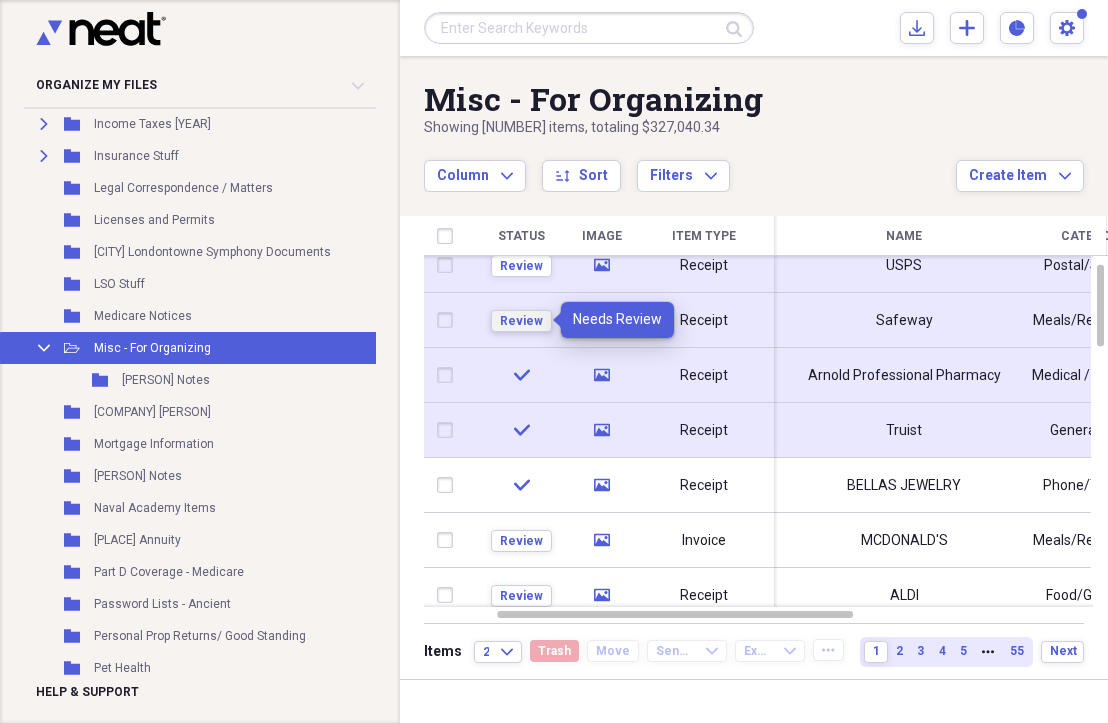 click on "Review" at bounding box center [521, 321] 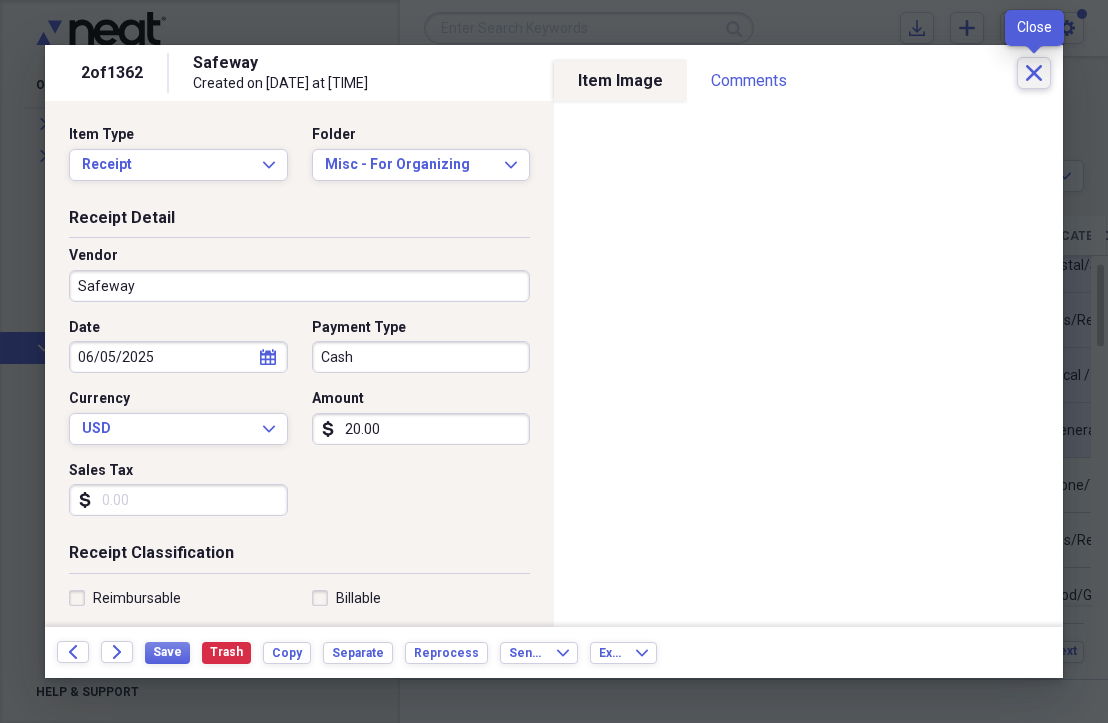 click 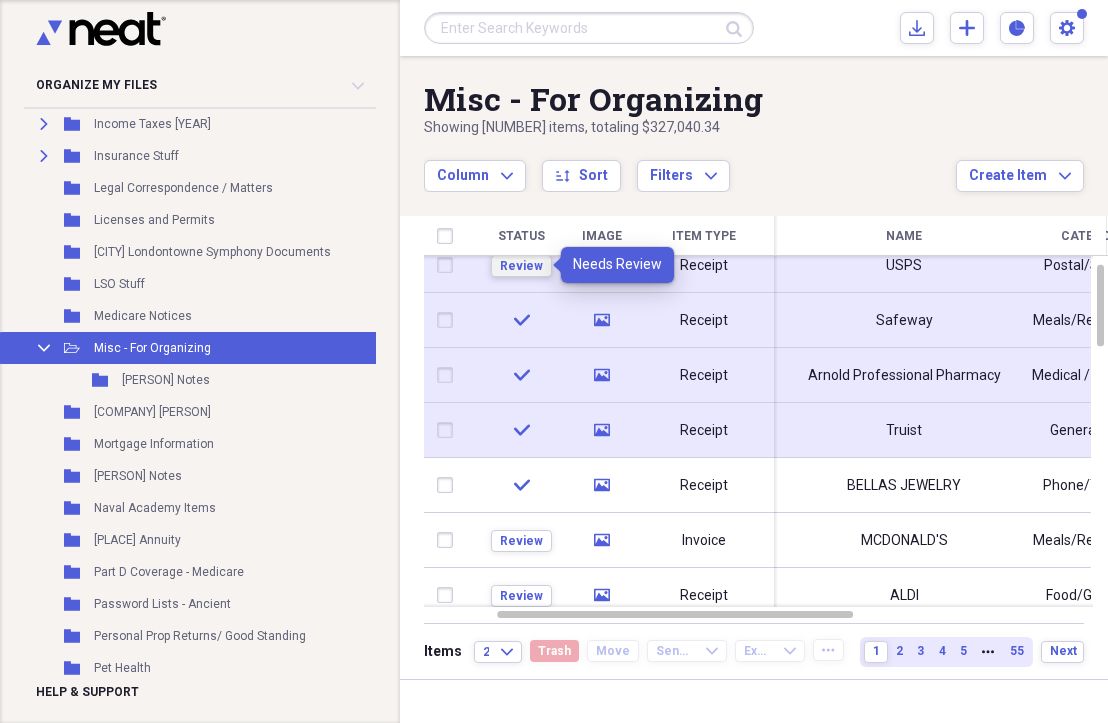 click on "Review" at bounding box center (521, 266) 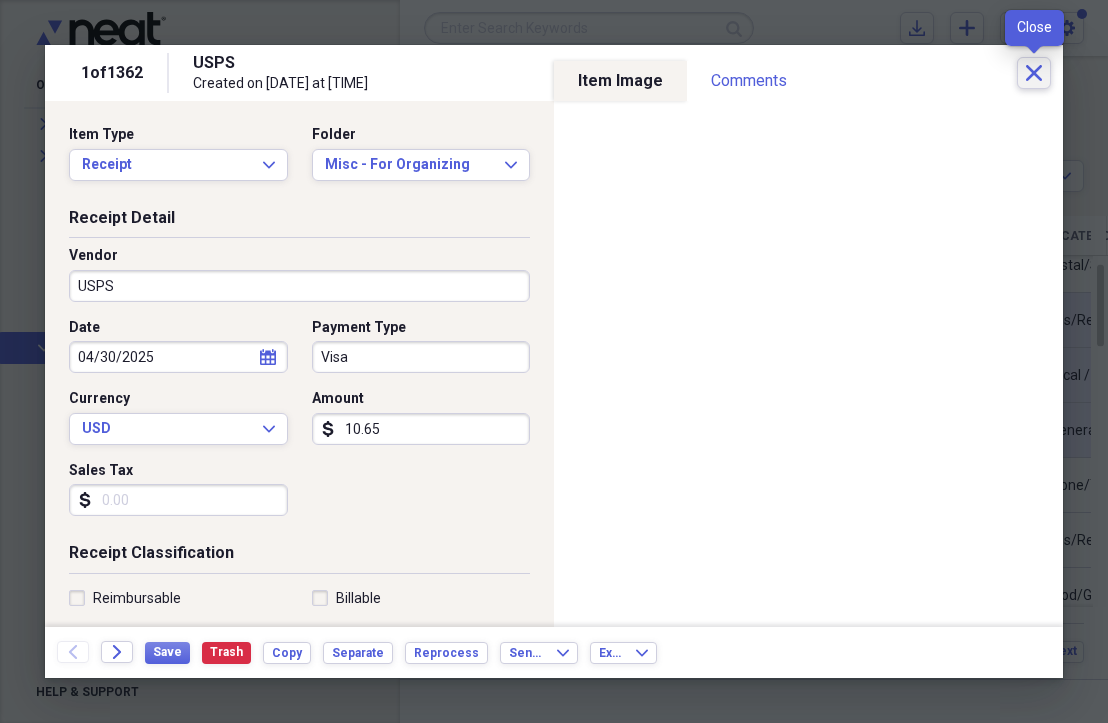 click on "Close" 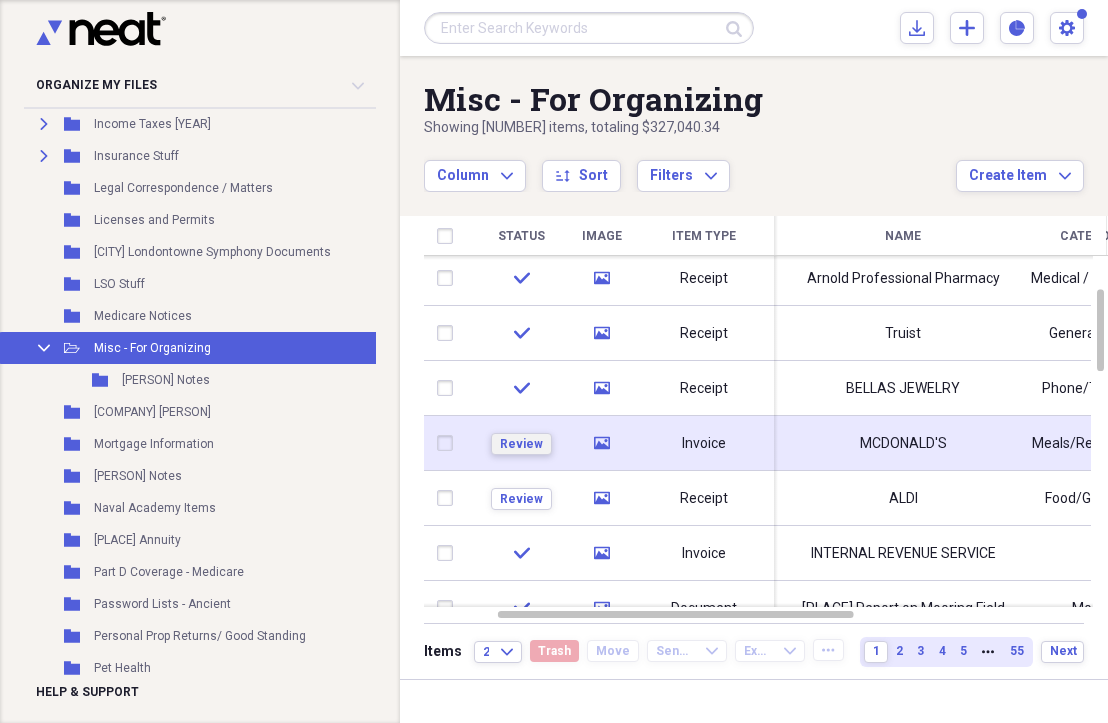 click on "Review" at bounding box center (521, 444) 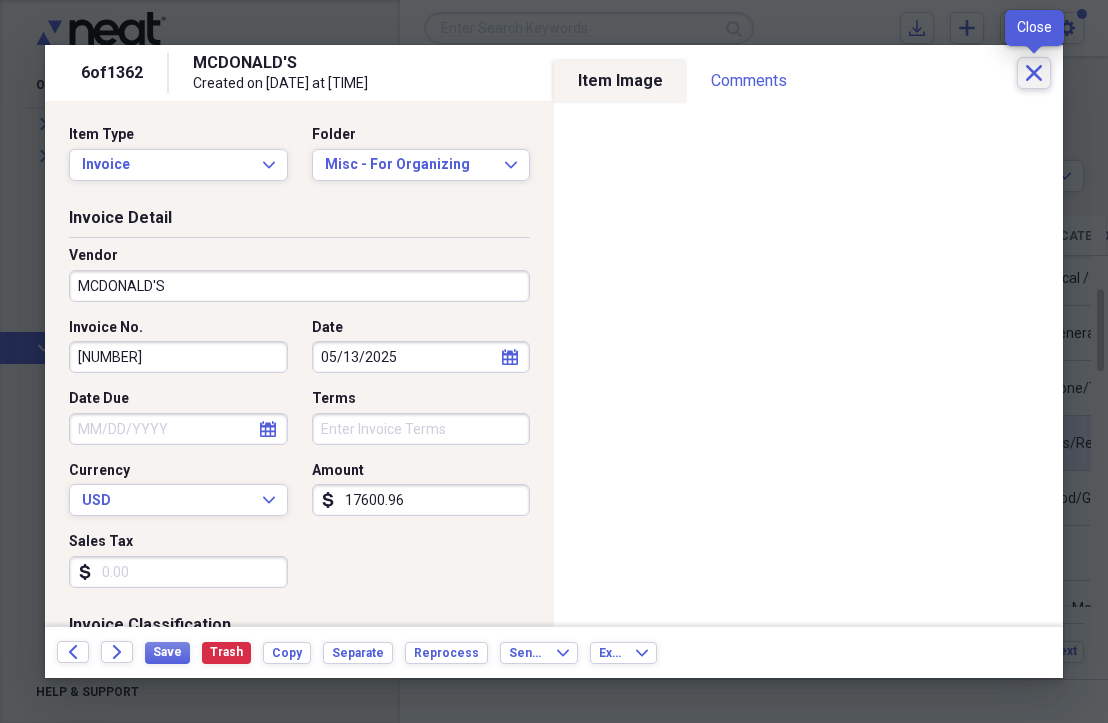 click 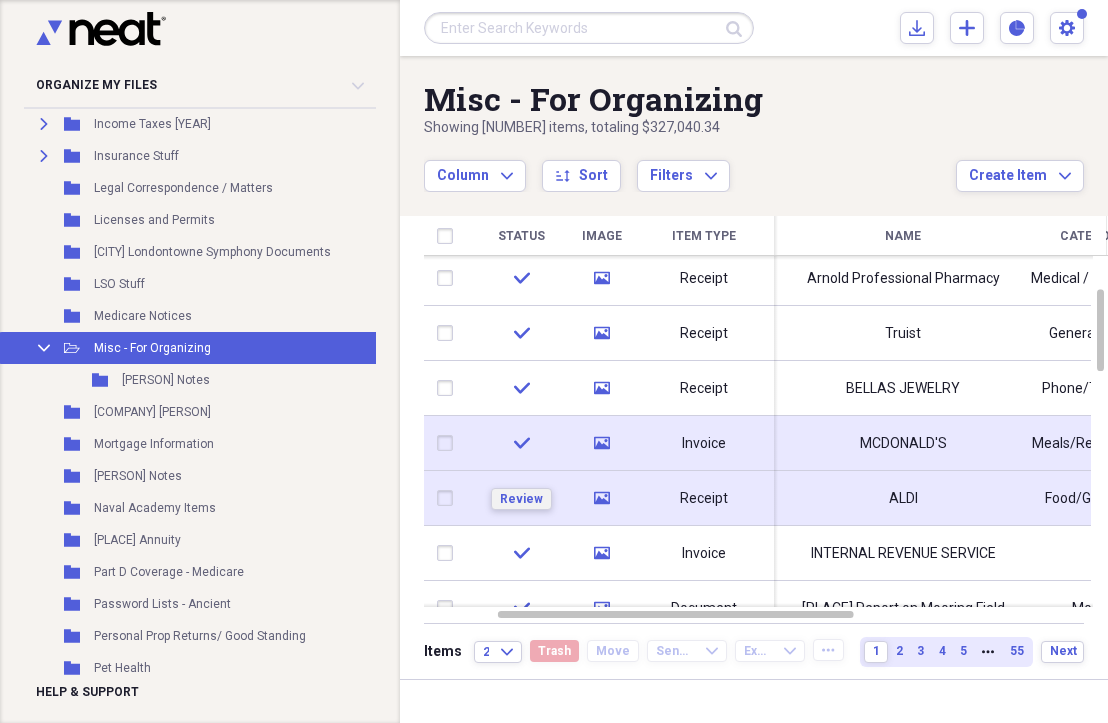 click on "Review" at bounding box center [521, 499] 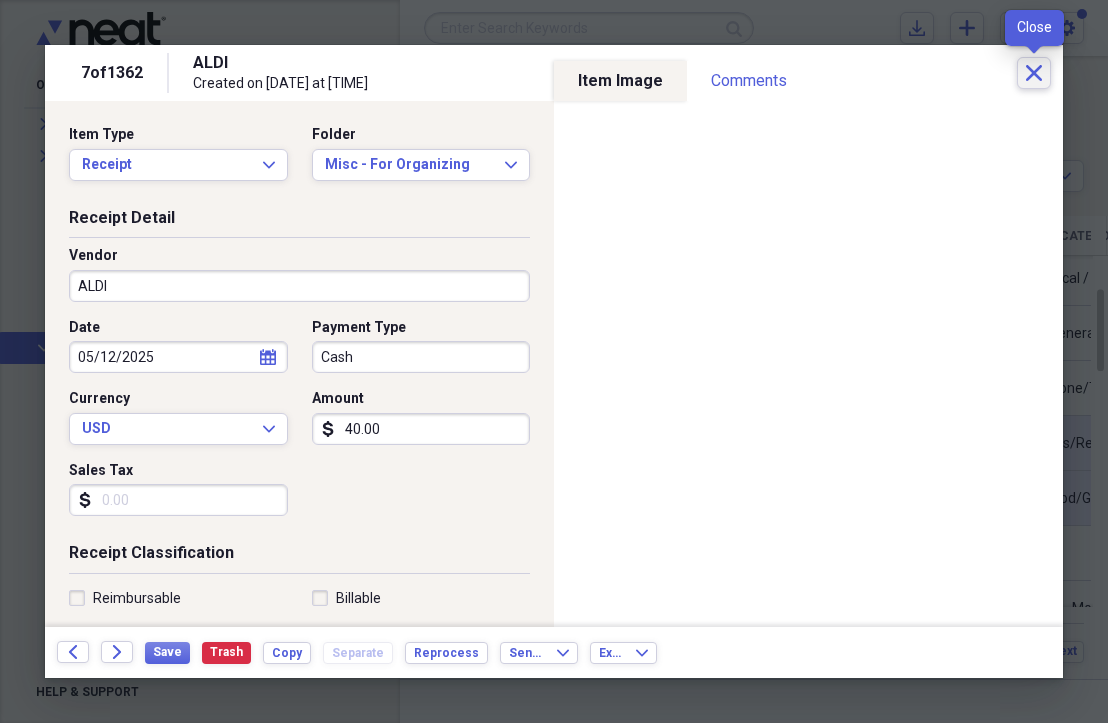 click on "Close" 